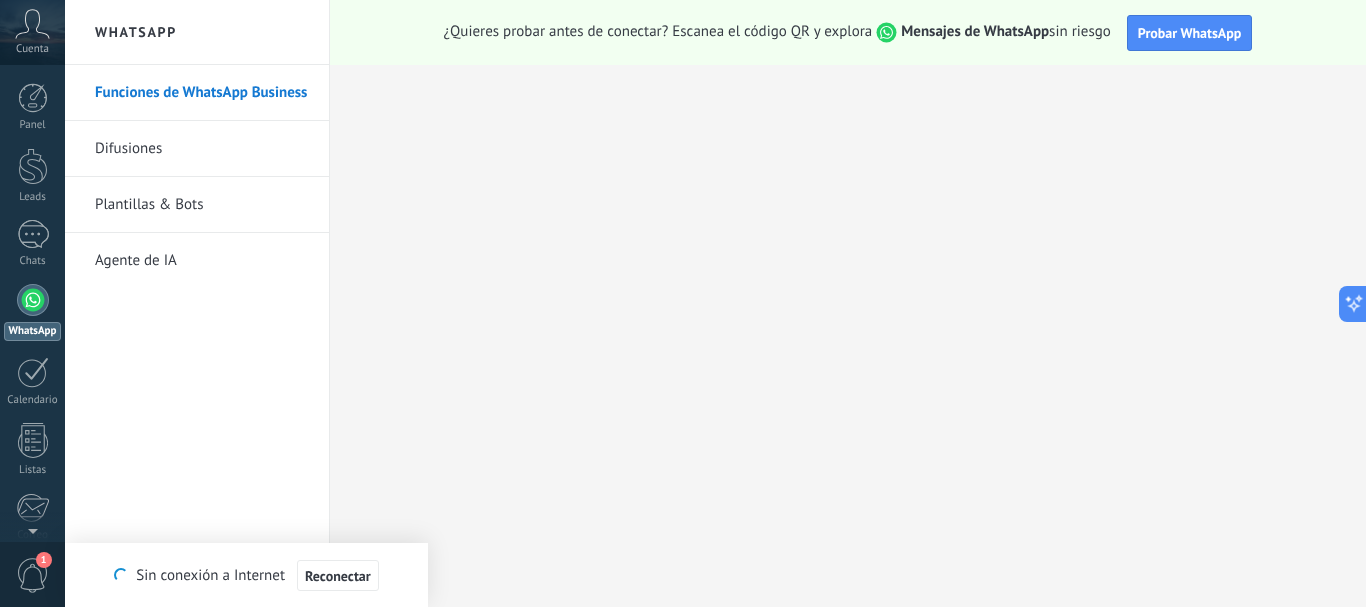 scroll, scrollTop: 0, scrollLeft: 0, axis: both 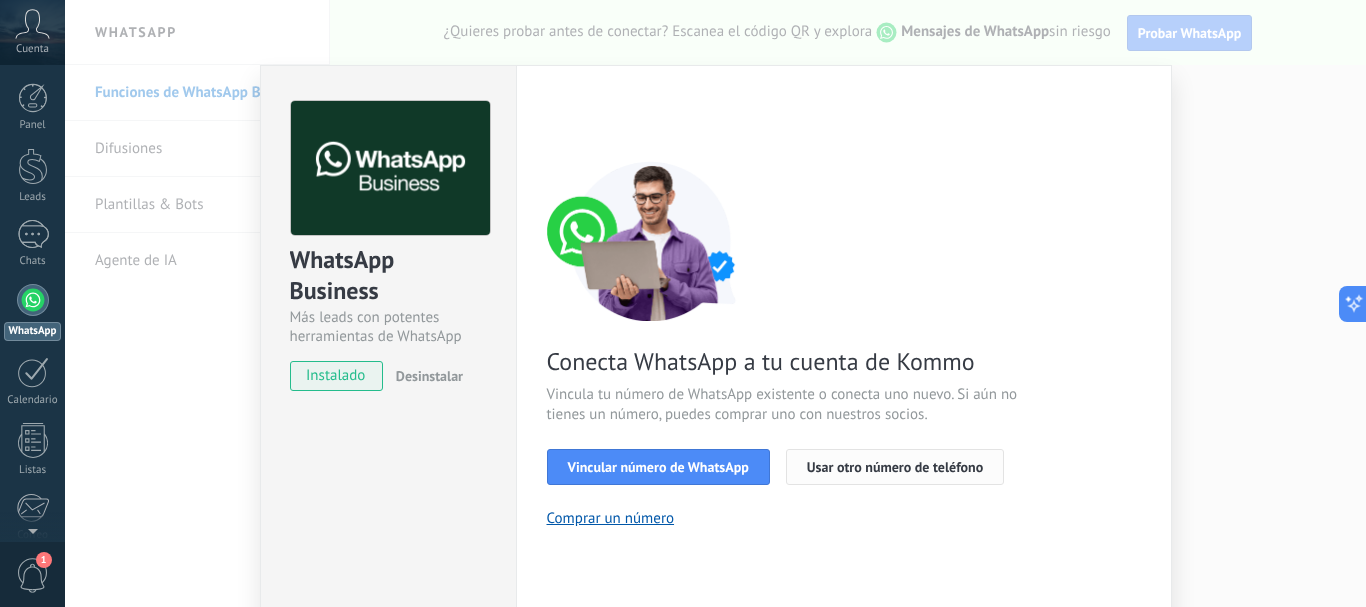 click on "Usar otro número de teléfono" at bounding box center (895, 467) 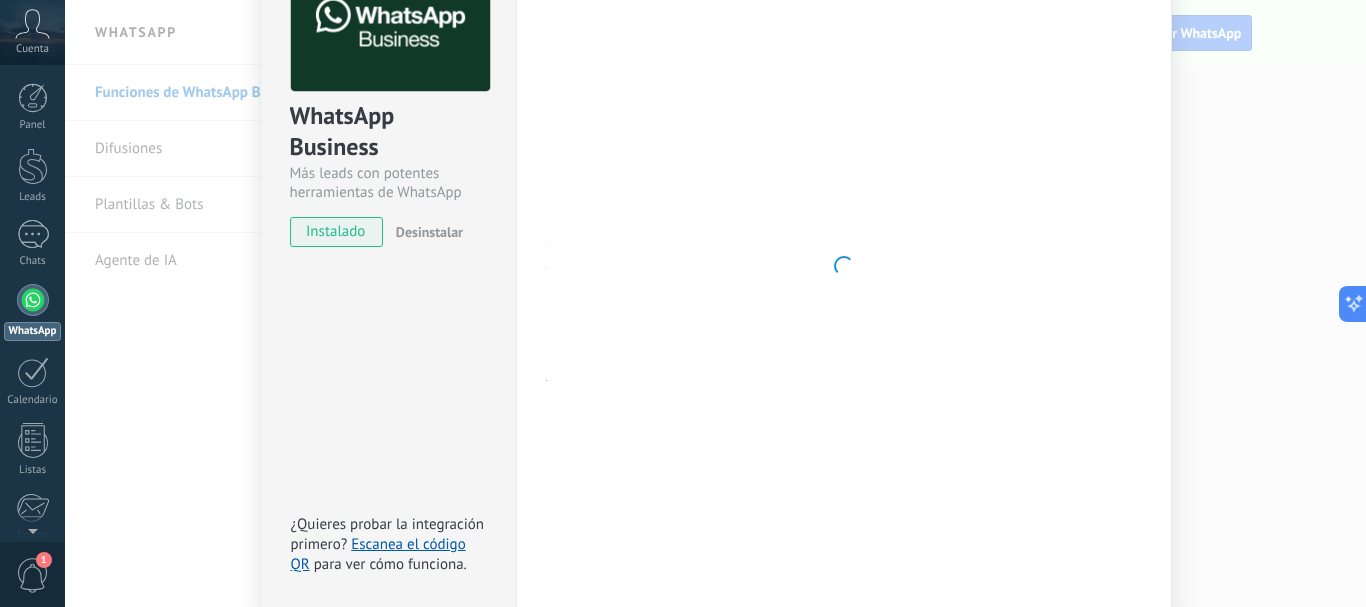scroll, scrollTop: 143, scrollLeft: 0, axis: vertical 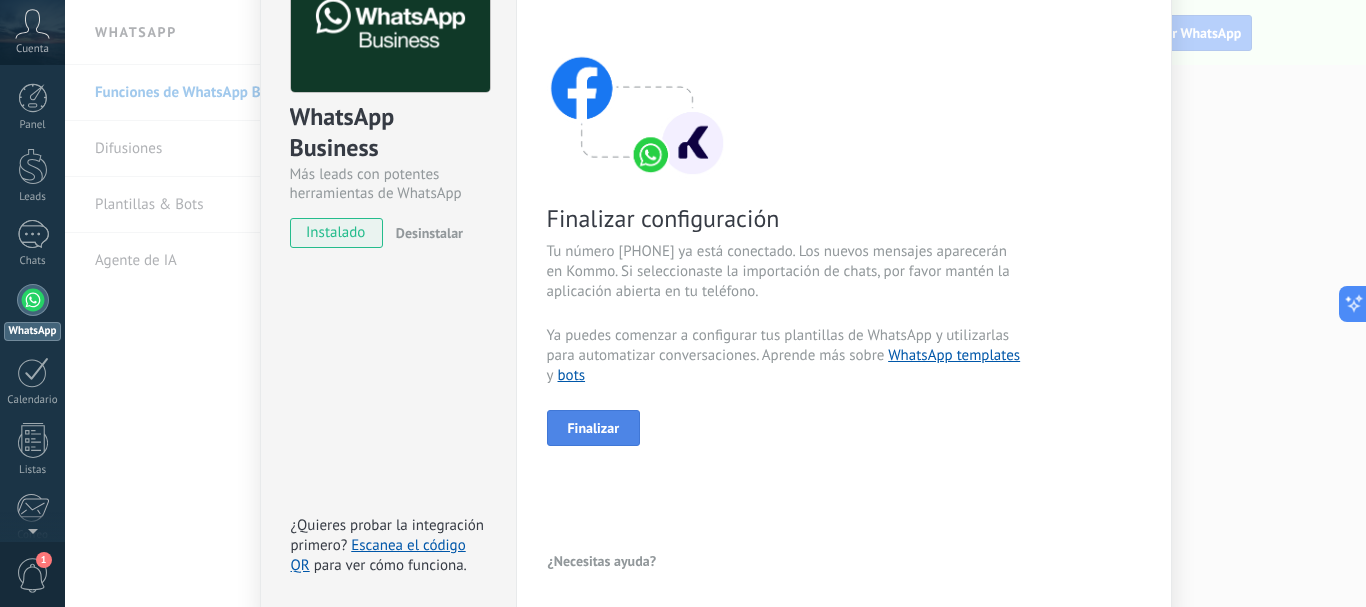 click on "Finalizar" at bounding box center (594, 428) 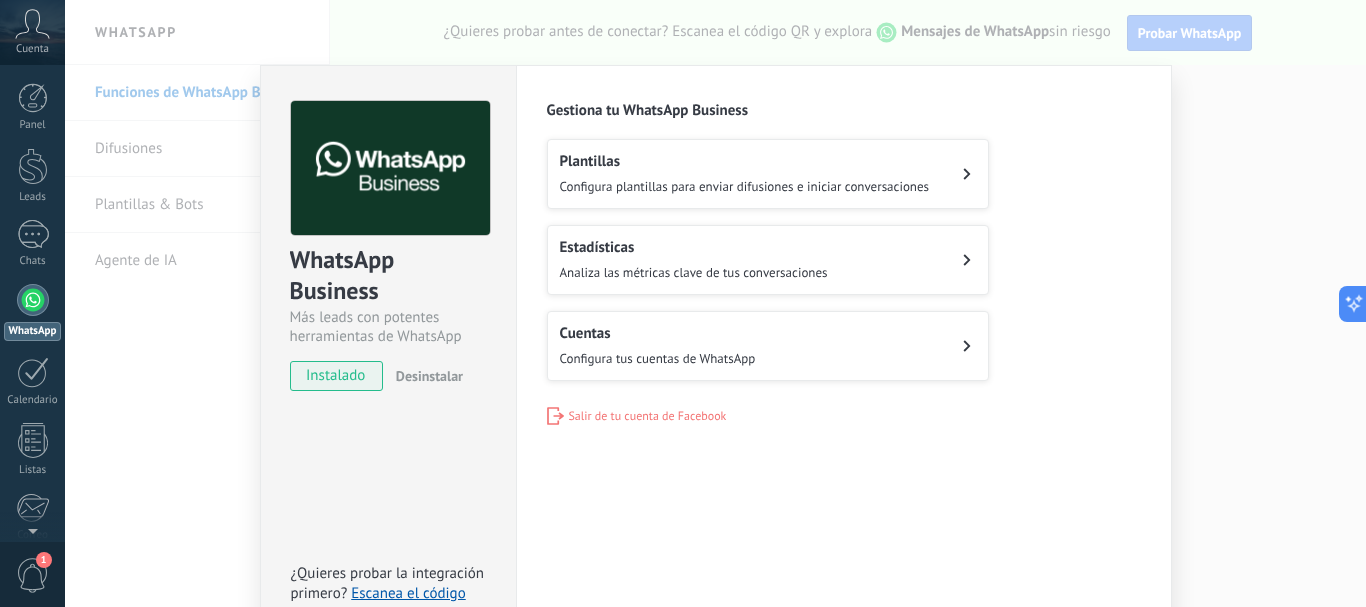 scroll, scrollTop: 0, scrollLeft: 0, axis: both 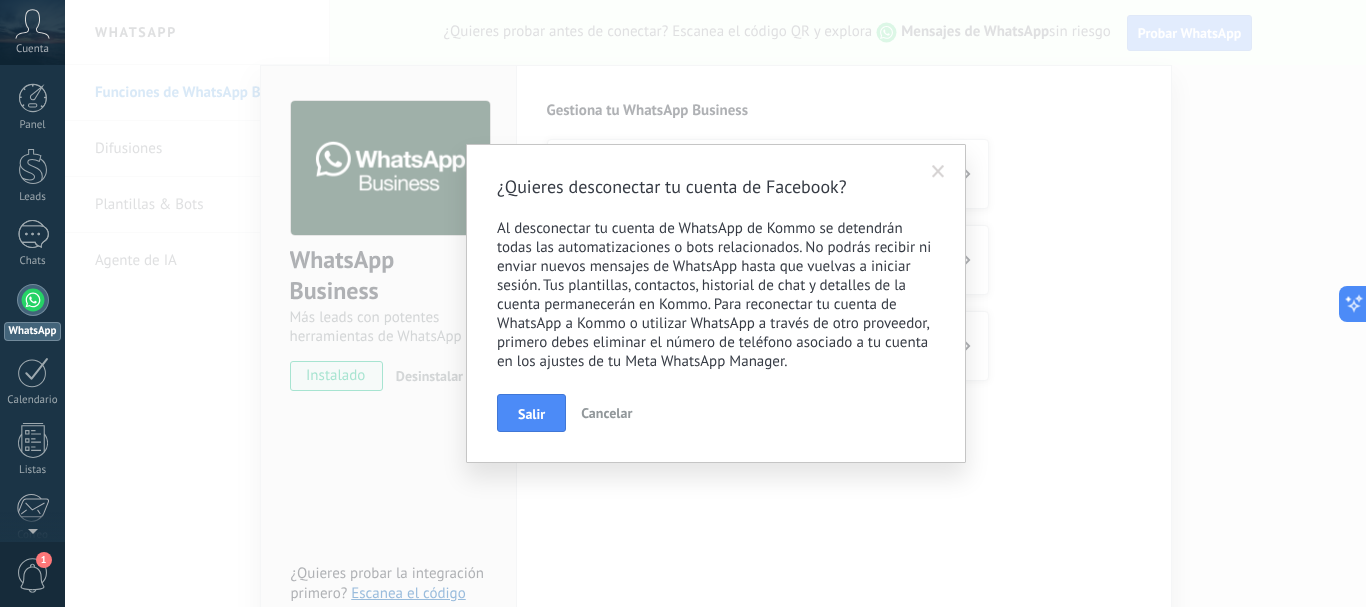 click at bounding box center (938, 172) 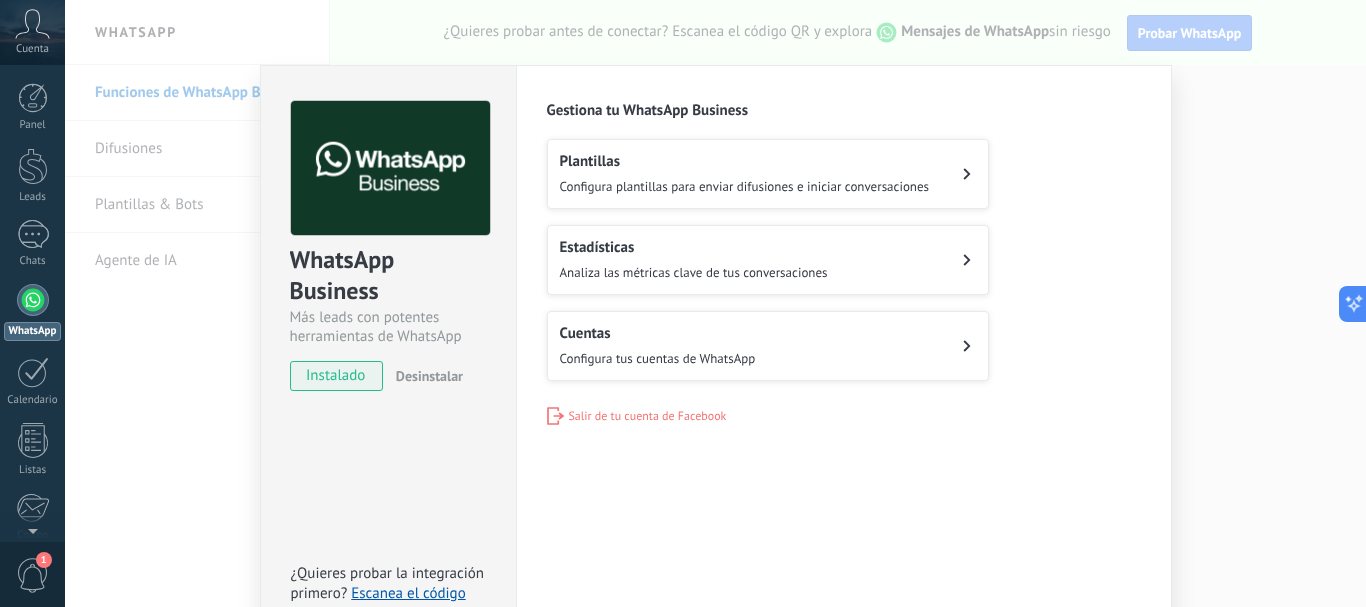 click on "WhatsApp Business Más leads con potentes herramientas de WhatsApp instalado Desinstalar ¿Quieres probar la integración primero?   Escanea el código QR   para ver cómo funciona. Configuraciones Autorizaciones This tab logs the users who have granted integration access to this account. If you want to to remove a user's ability to send requests to the account on behalf of this integration, you can revoke access. If access is revoked from all users, the integration will stop working. This app is installed, but no one has given it access yet. WhatsApp Cloud API más _:  Guardar Gestiona tu WhatsApp Business Plantillas Configura plantillas para enviar difusiones e iniciar conversaciones Estadísticas Analiza las métricas clave de tus conversaciones Cuentas Configura tus cuentas de WhatsApp Salir de tu cuenta de Facebook" at bounding box center [715, 303] 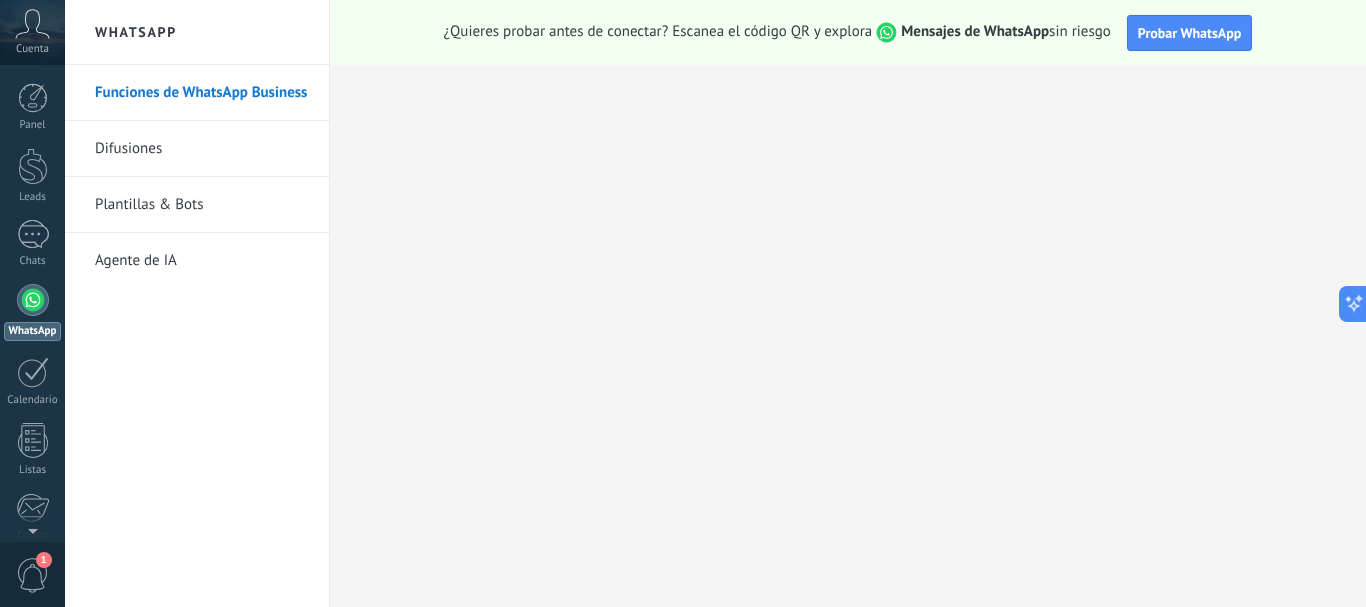 click at bounding box center [33, 300] 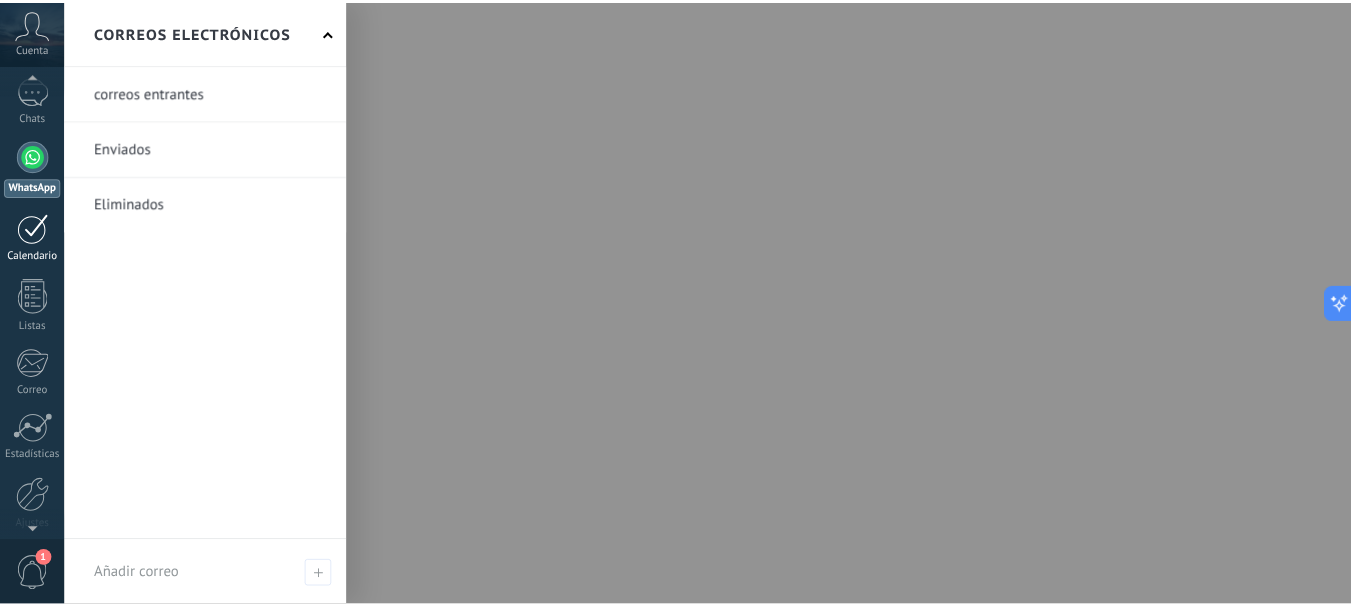 scroll, scrollTop: 225, scrollLeft: 0, axis: vertical 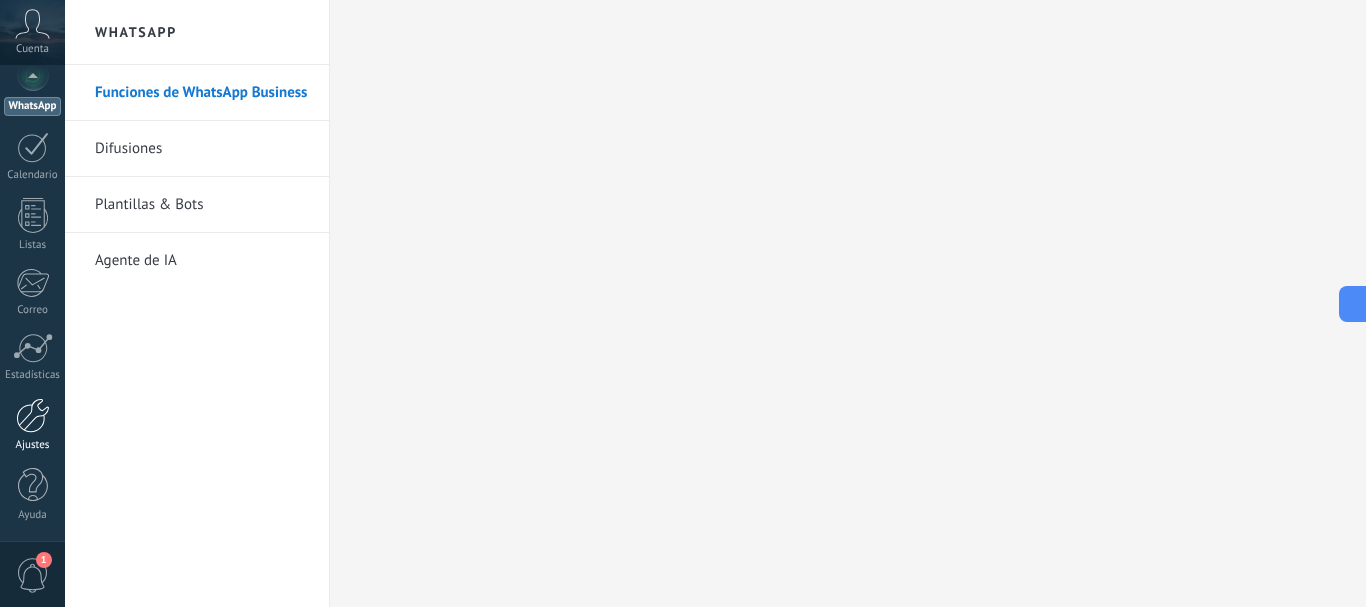 click at bounding box center [33, 415] 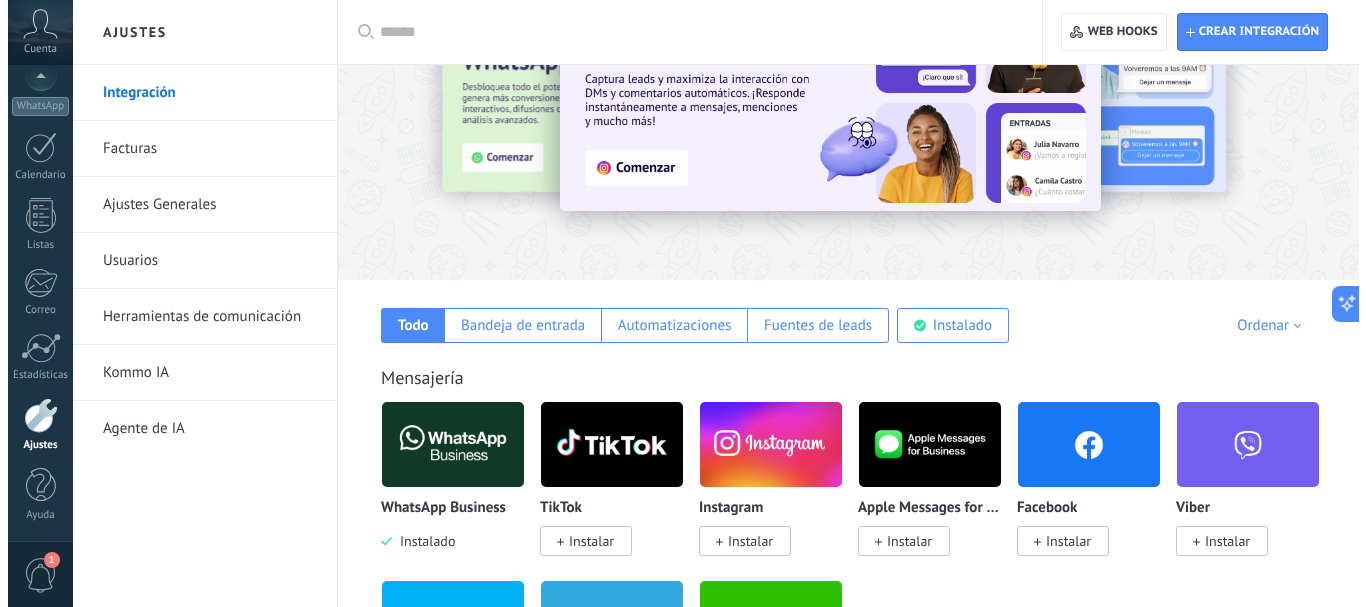 scroll, scrollTop: 0, scrollLeft: 0, axis: both 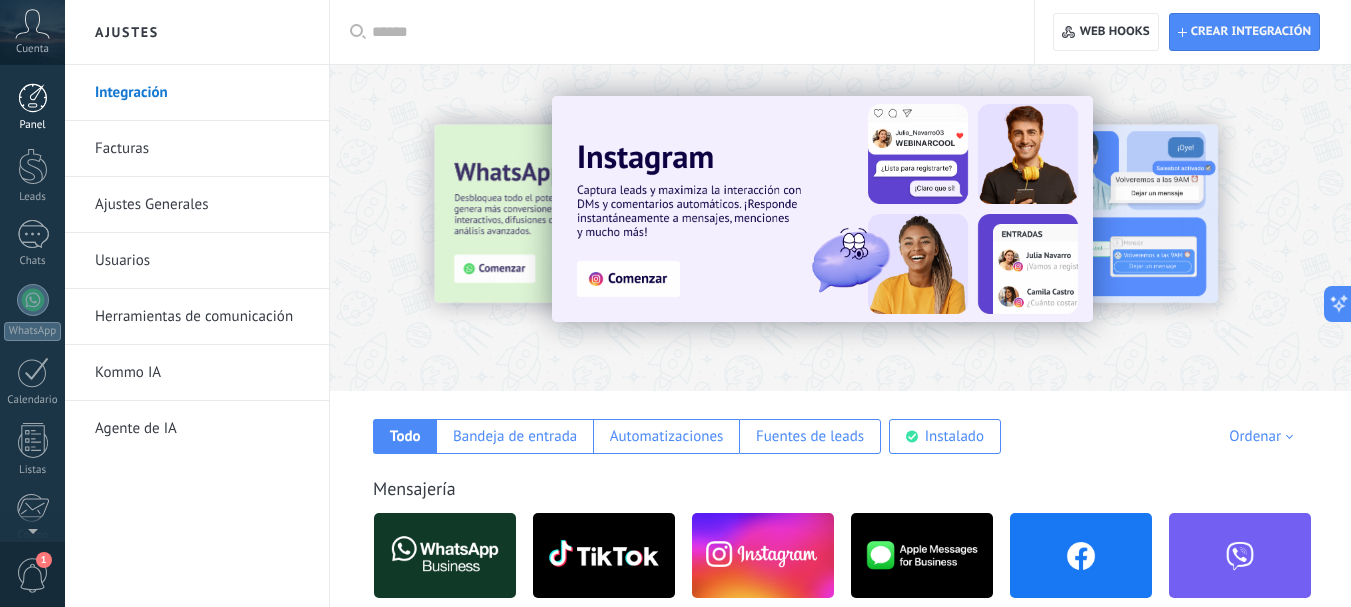 click at bounding box center (33, 98) 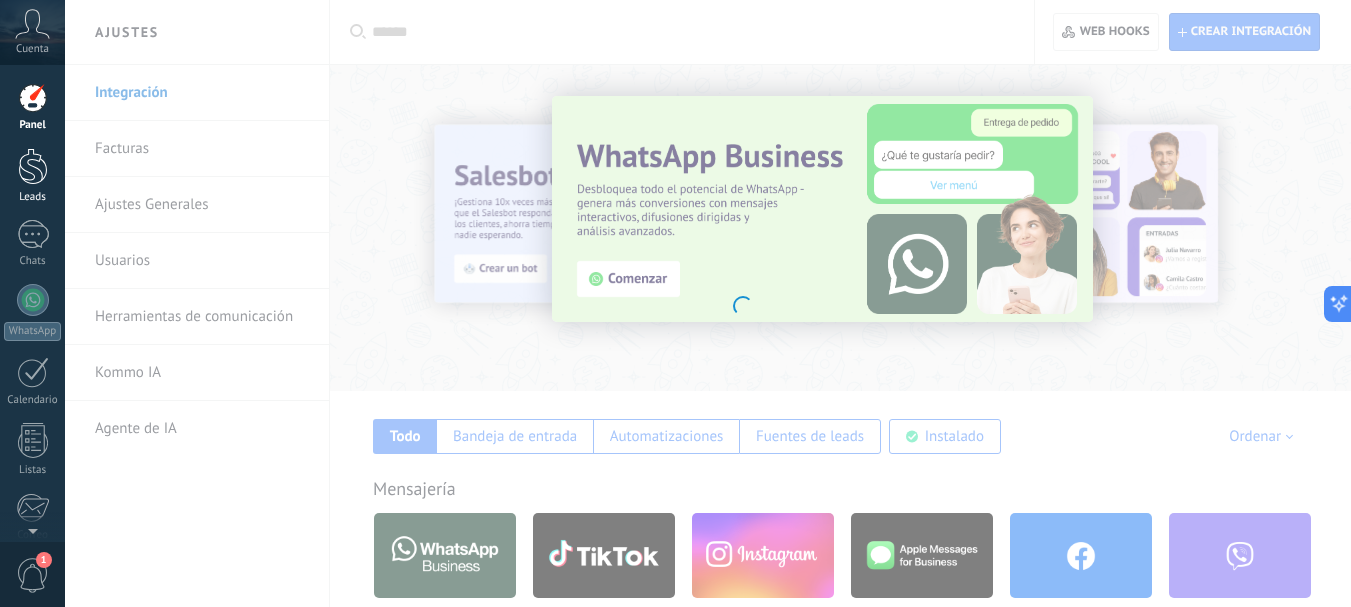 click at bounding box center (33, 166) 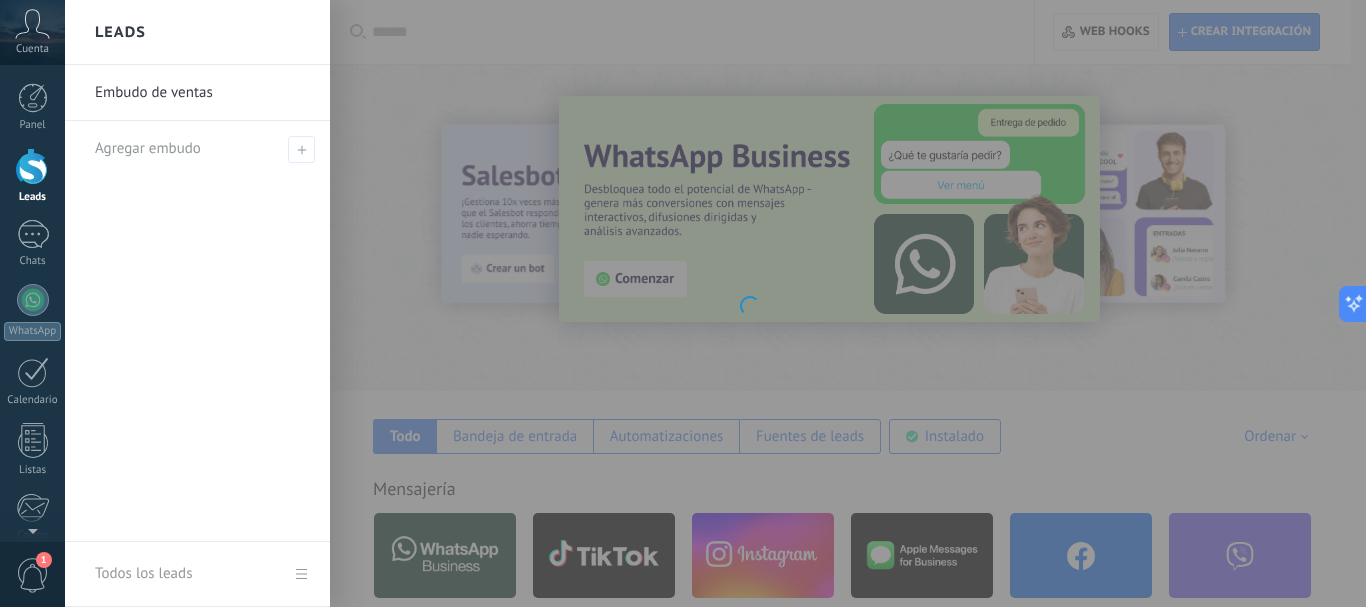click at bounding box center (33, 166) 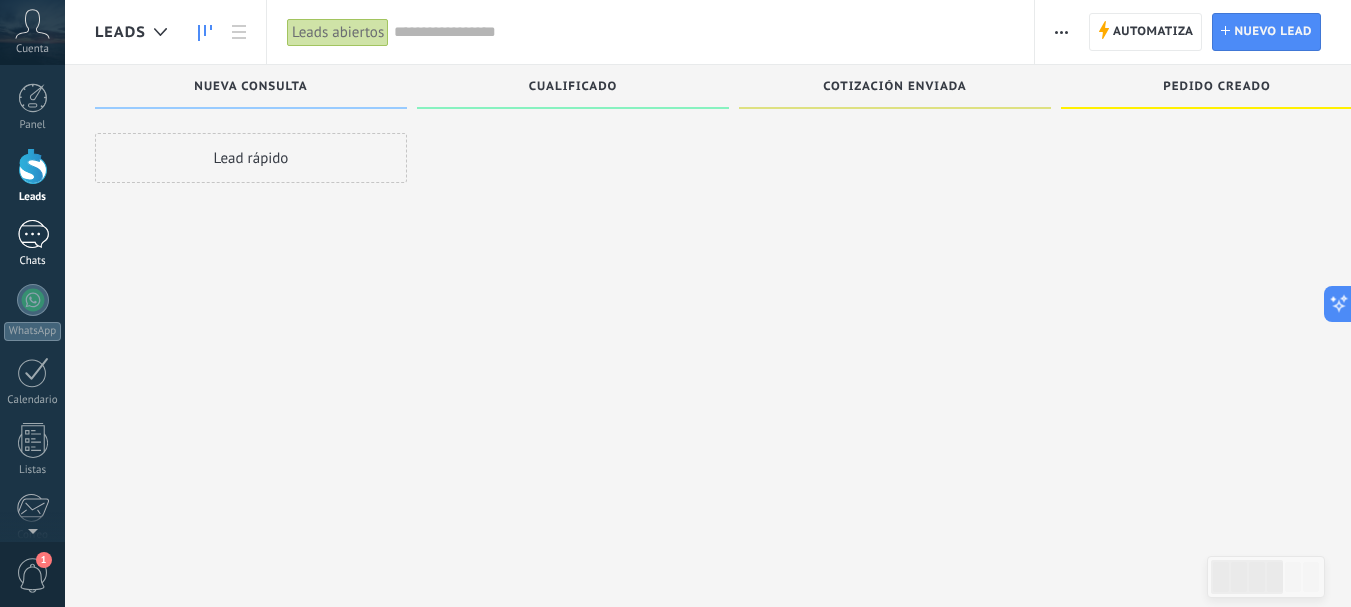 click at bounding box center (33, 234) 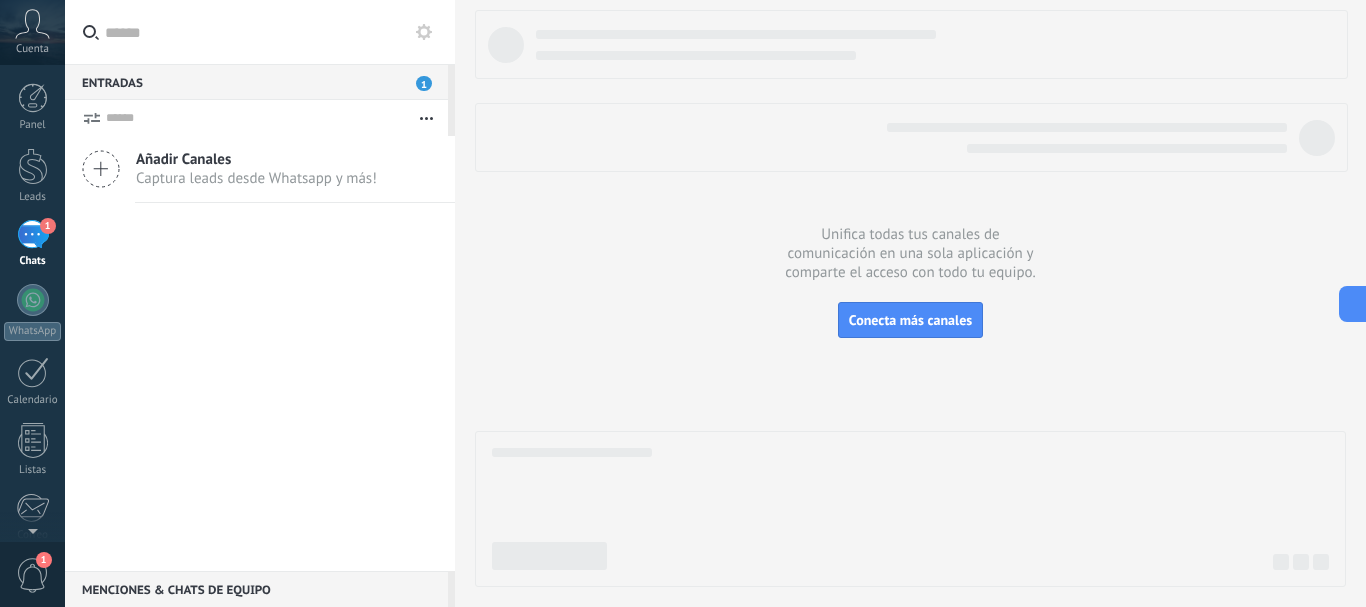 click on "1" at bounding box center (33, 234) 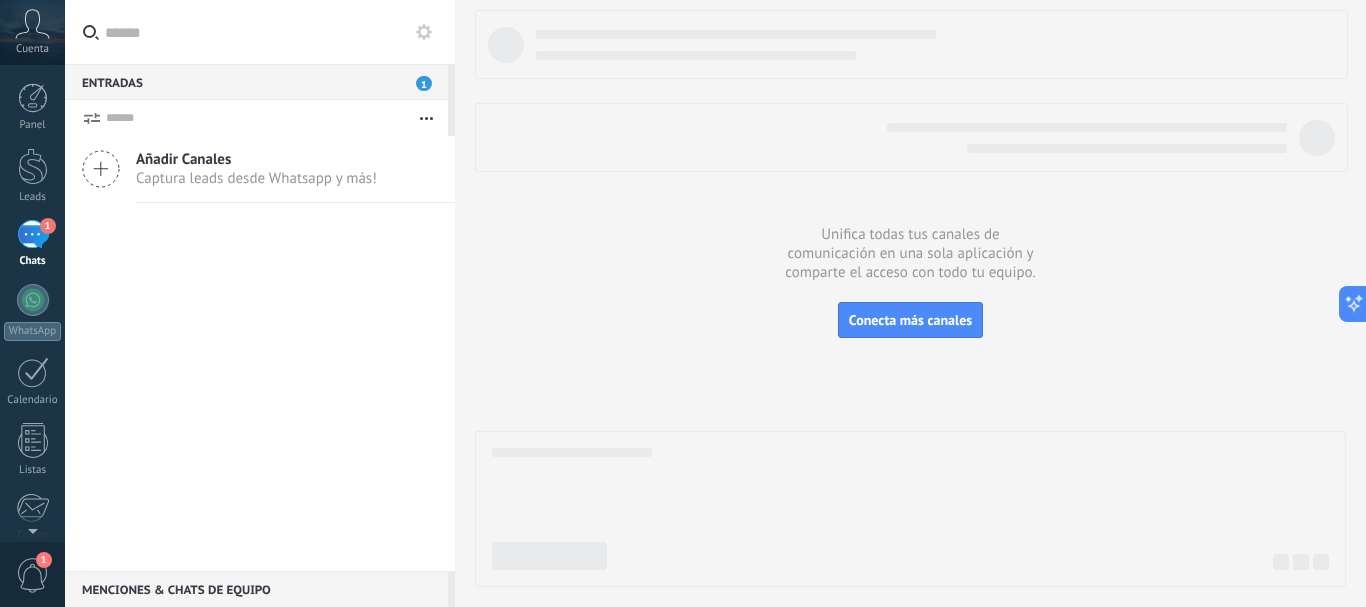 click on "Entradas 1" at bounding box center (256, 82) 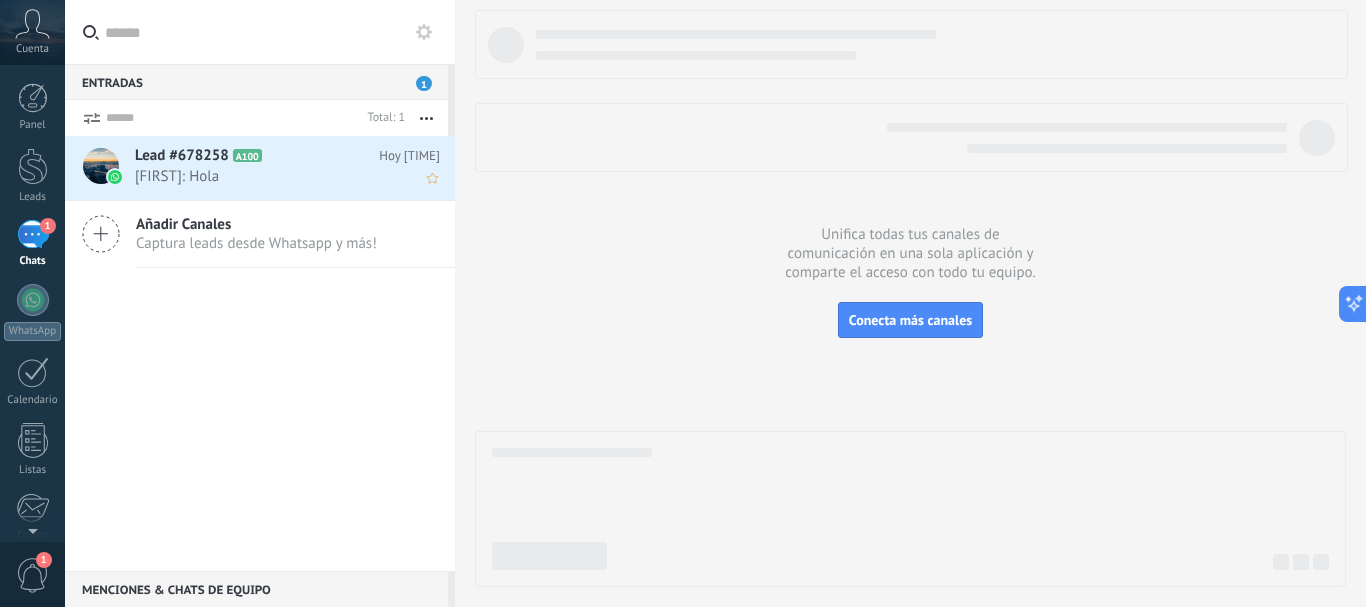 click on "Peter: Hola" at bounding box center [268, 176] 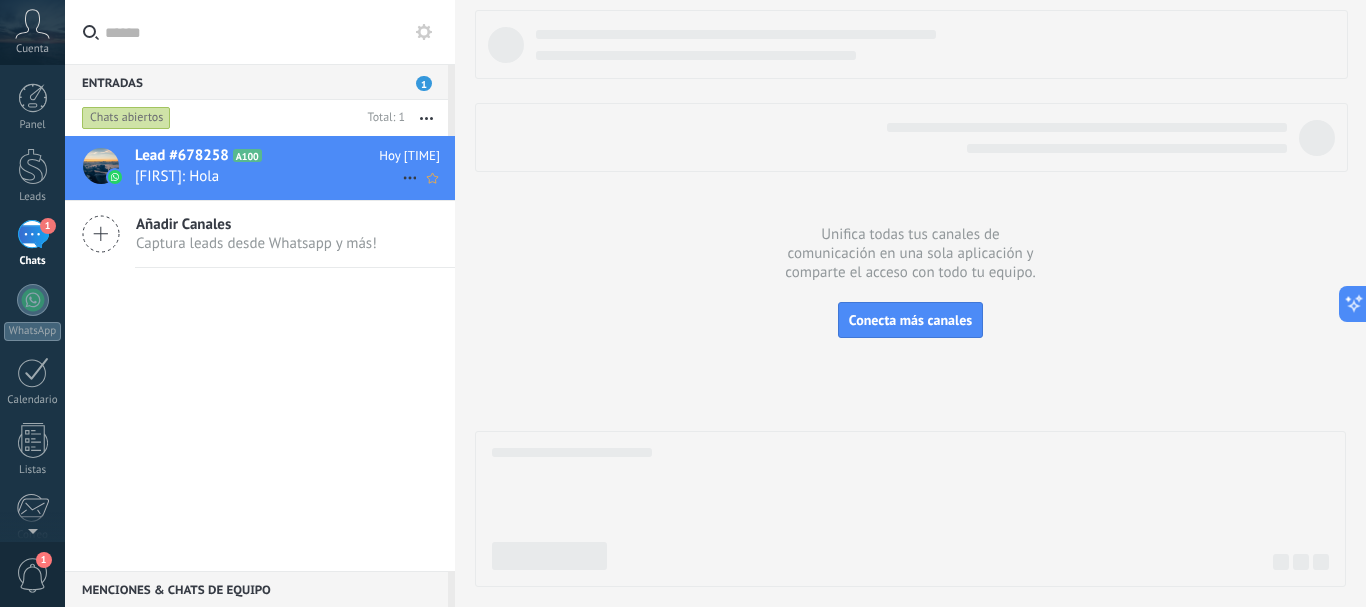click on "Peter: Hola" at bounding box center (268, 176) 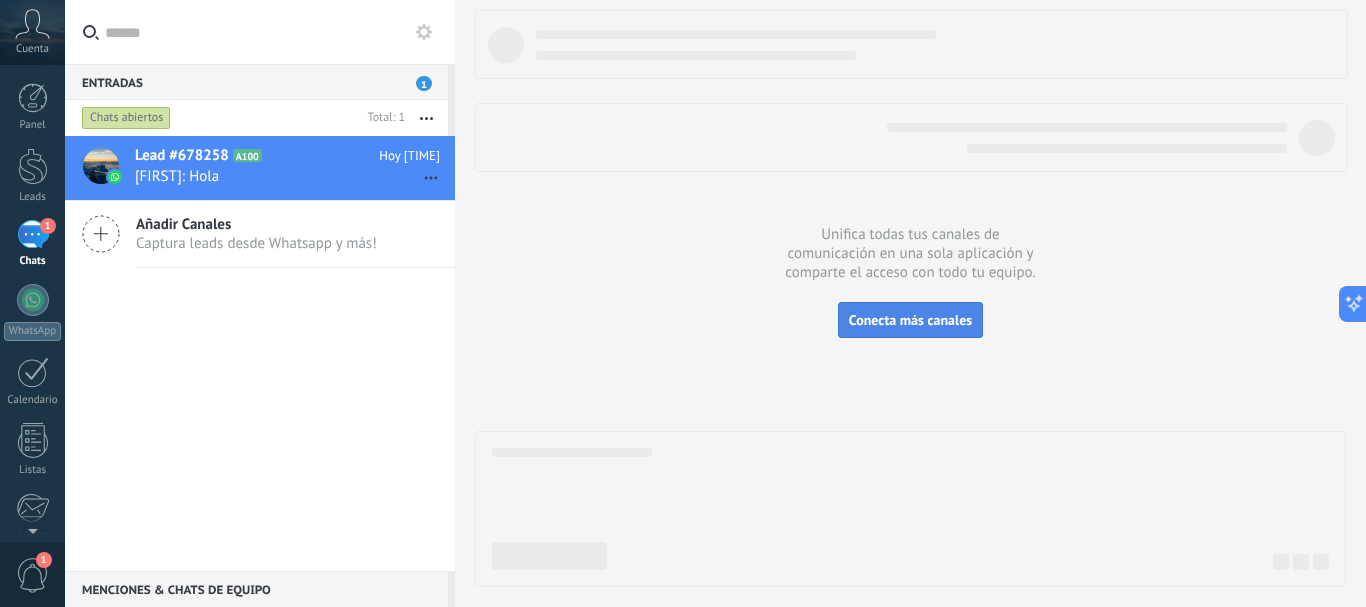 click on "Conecta más canales" at bounding box center (910, 320) 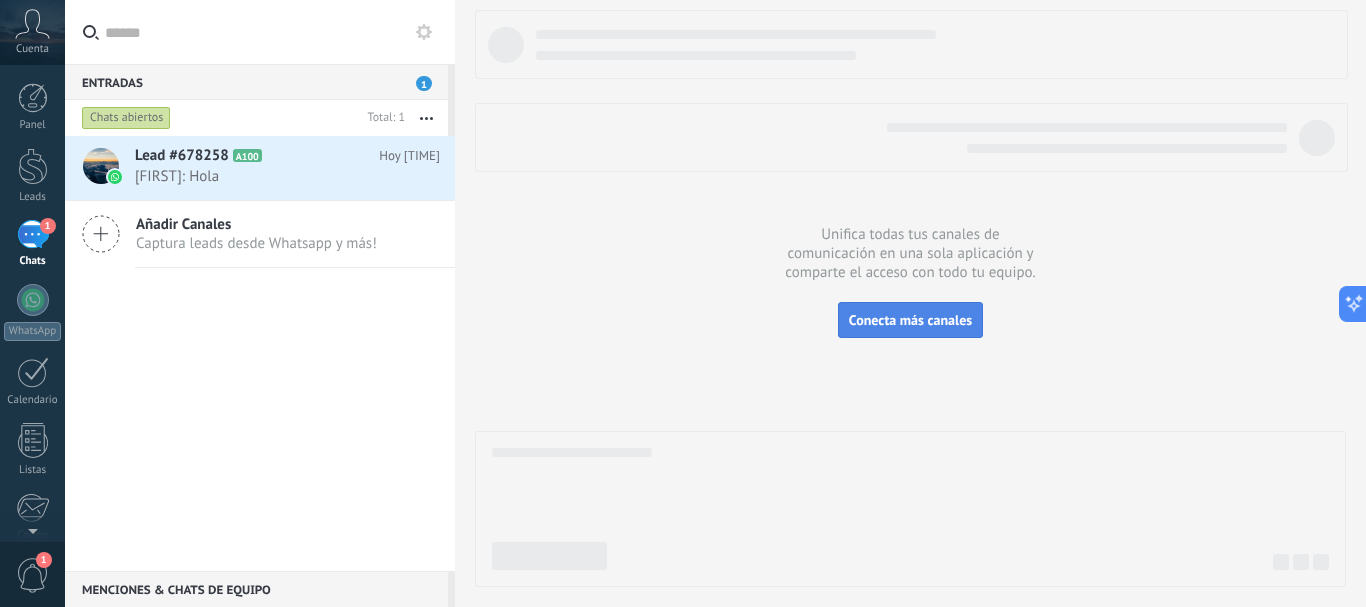 click on "Conecta más canales" at bounding box center (910, 320) 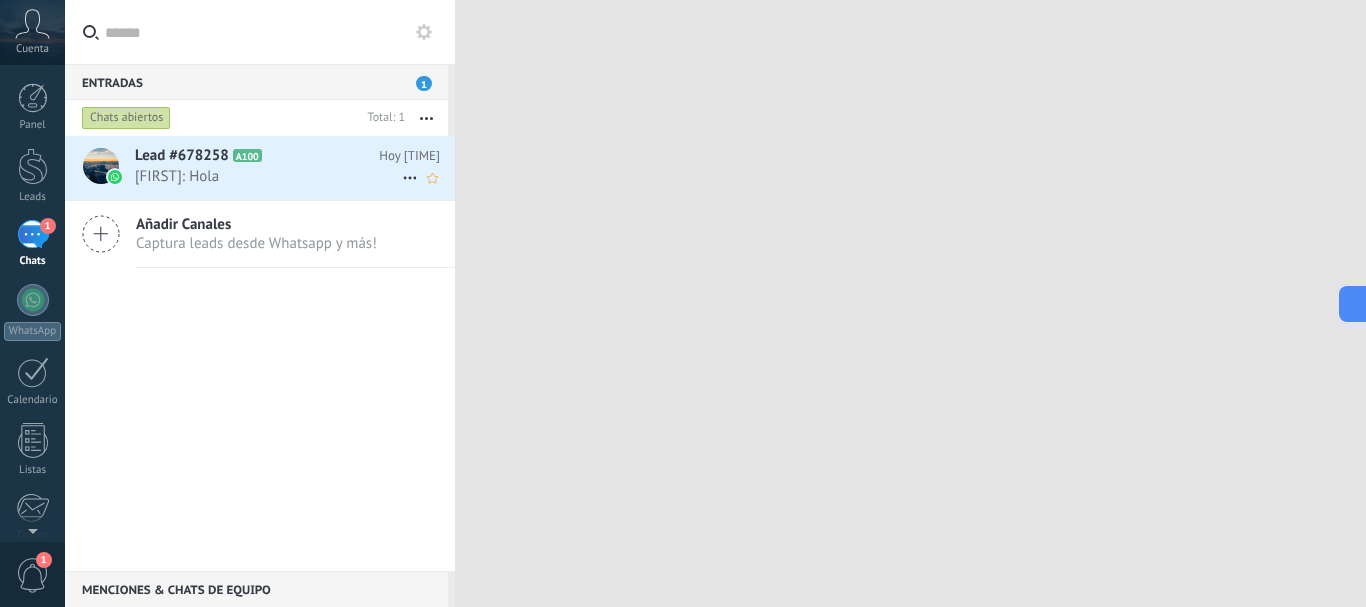 click on "Peter: Hola" at bounding box center [268, 176] 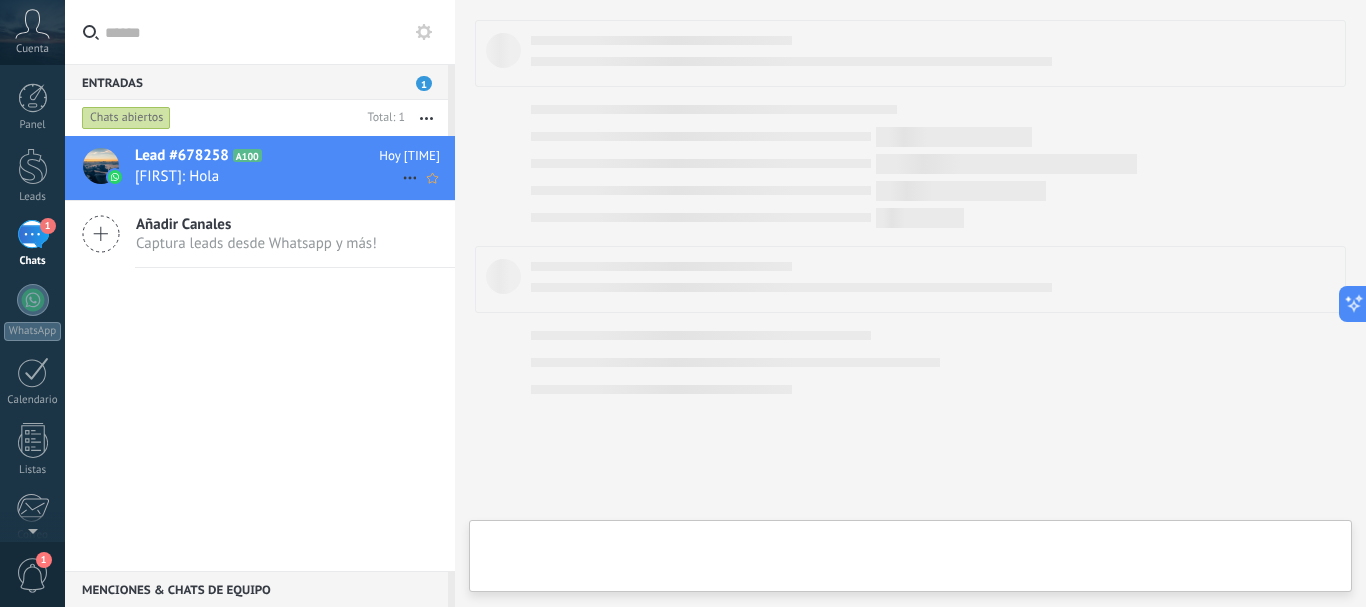 click on "Peter: Hola" at bounding box center [268, 176] 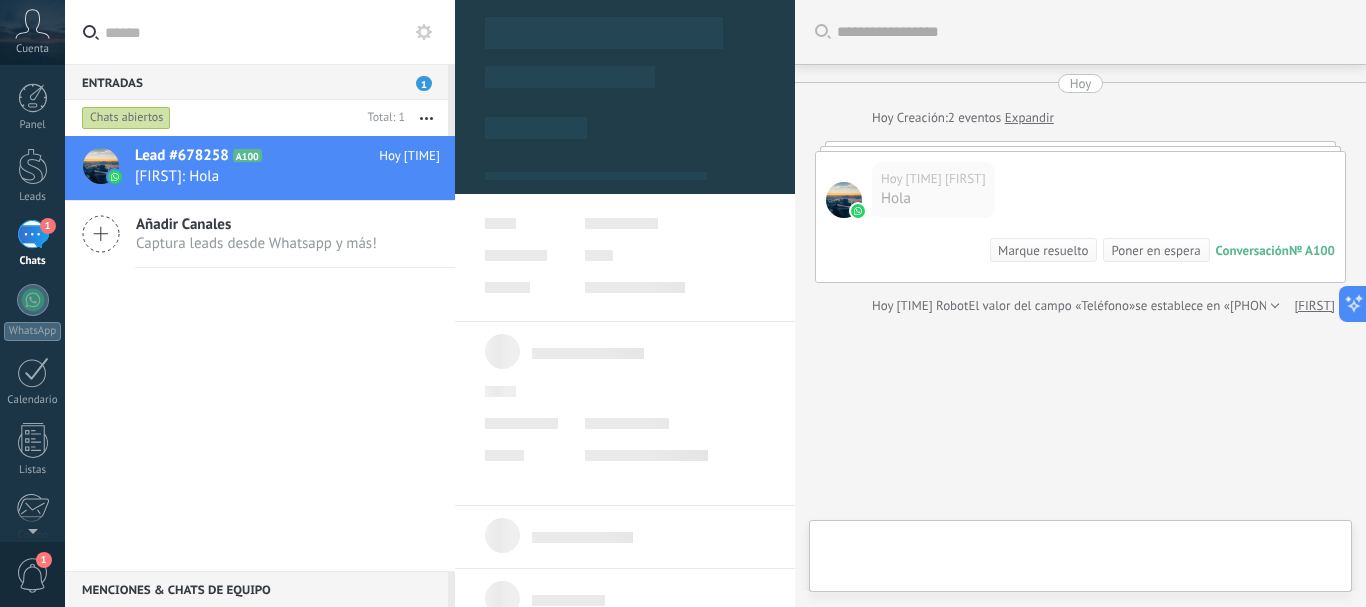 scroll, scrollTop: 14, scrollLeft: 0, axis: vertical 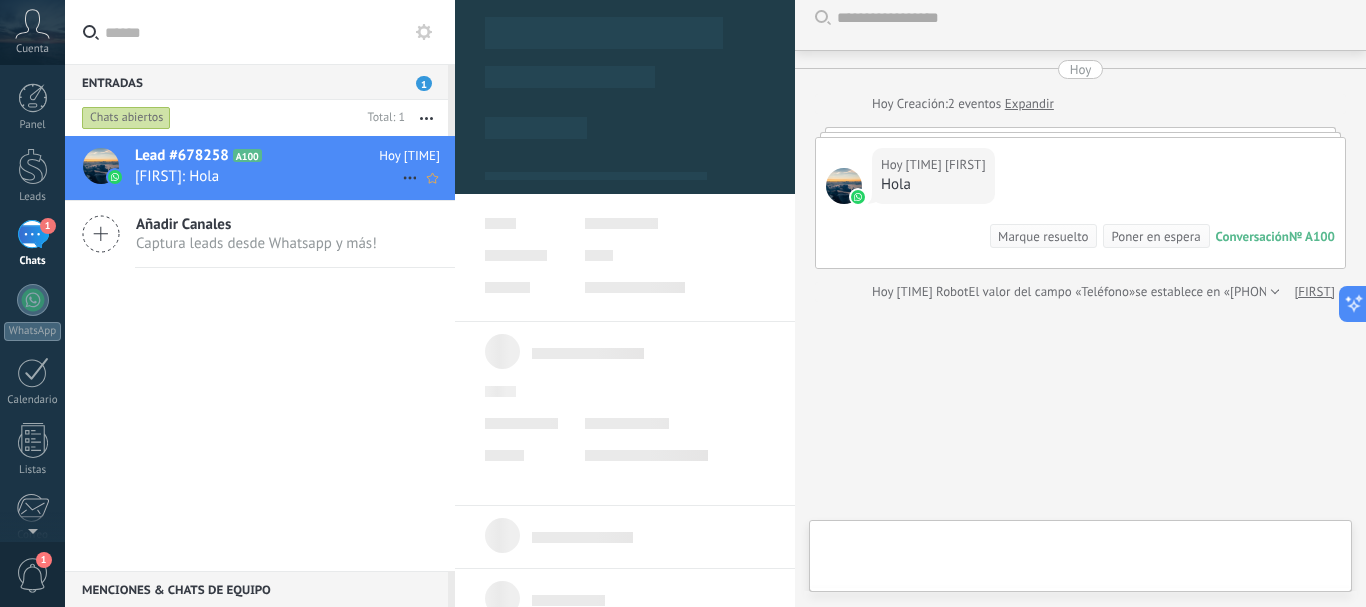 click on "Peter: Hola" at bounding box center (268, 176) 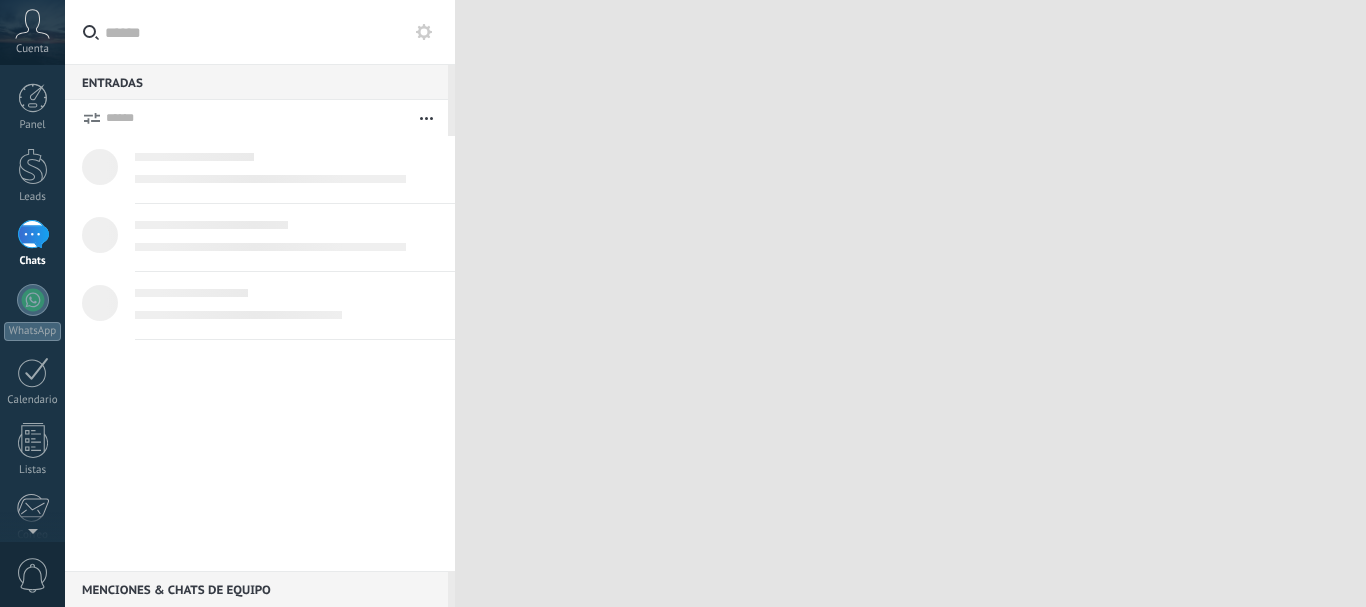 scroll, scrollTop: 0, scrollLeft: 0, axis: both 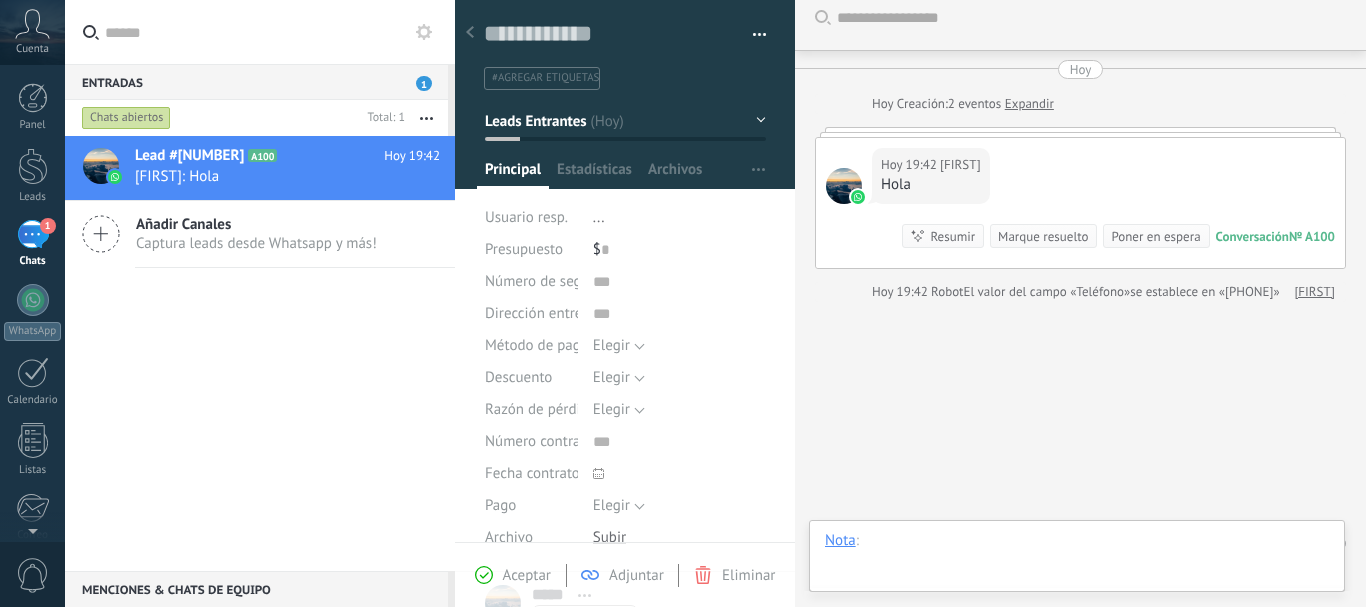 click at bounding box center [1077, 561] 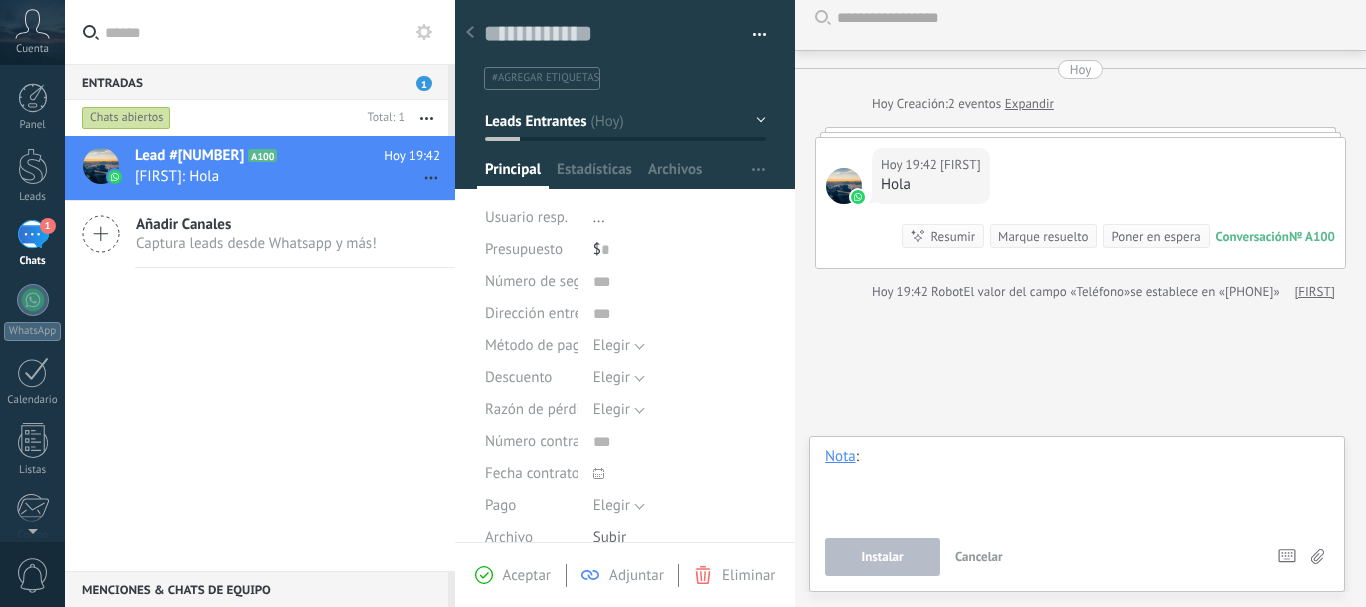 type 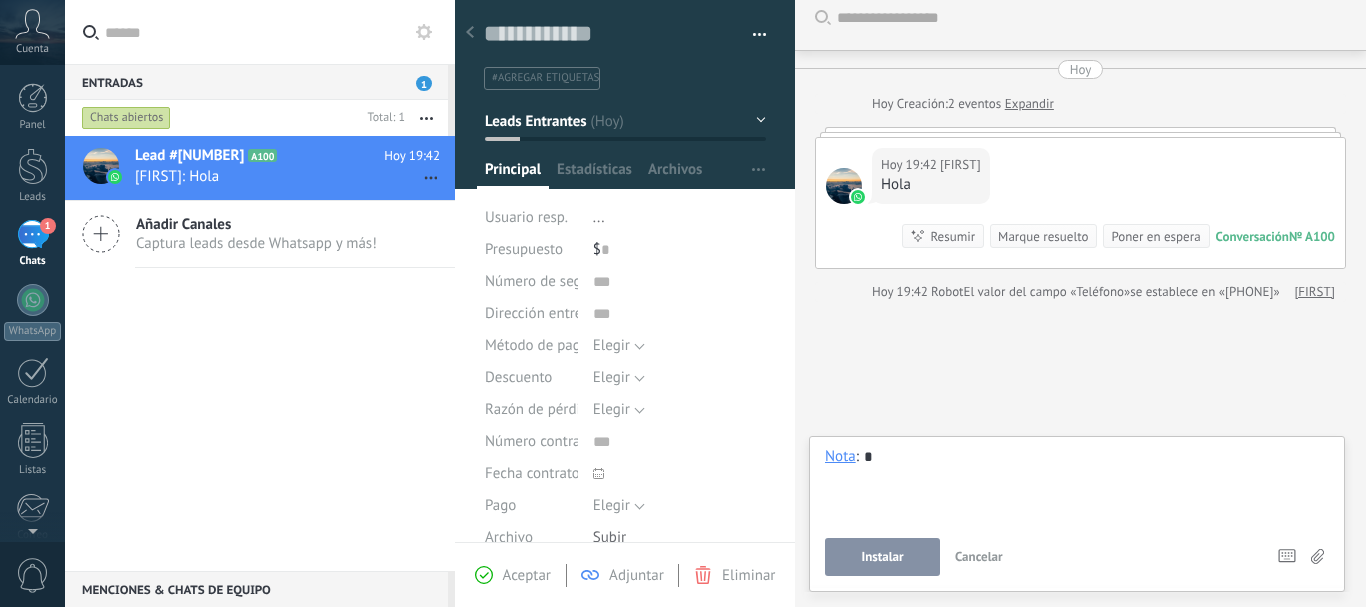 scroll, scrollTop: 0, scrollLeft: 0, axis: both 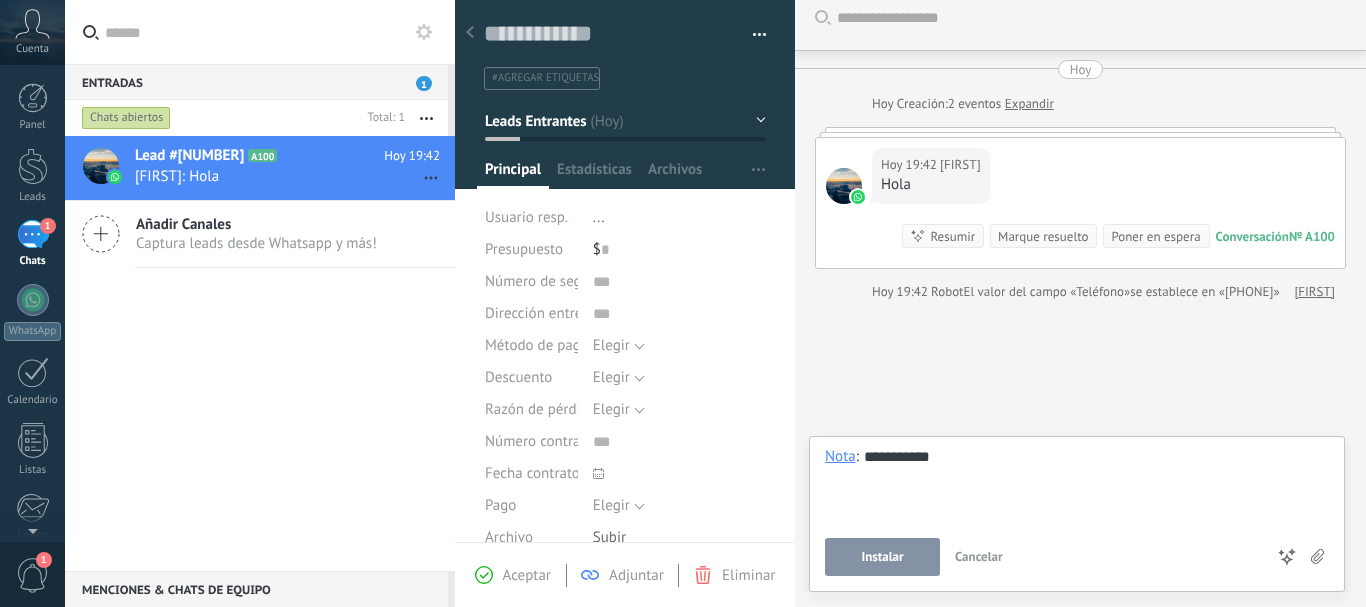 click on "**********" at bounding box center (1077, 485) 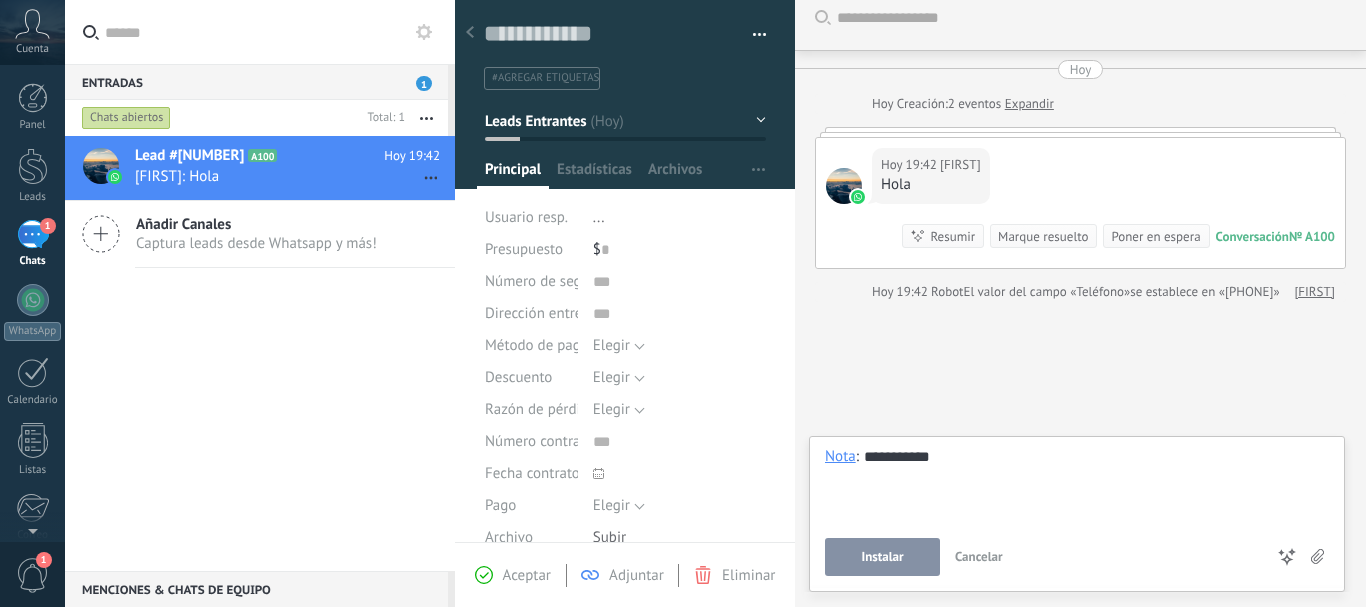 scroll, scrollTop: 0, scrollLeft: 0, axis: both 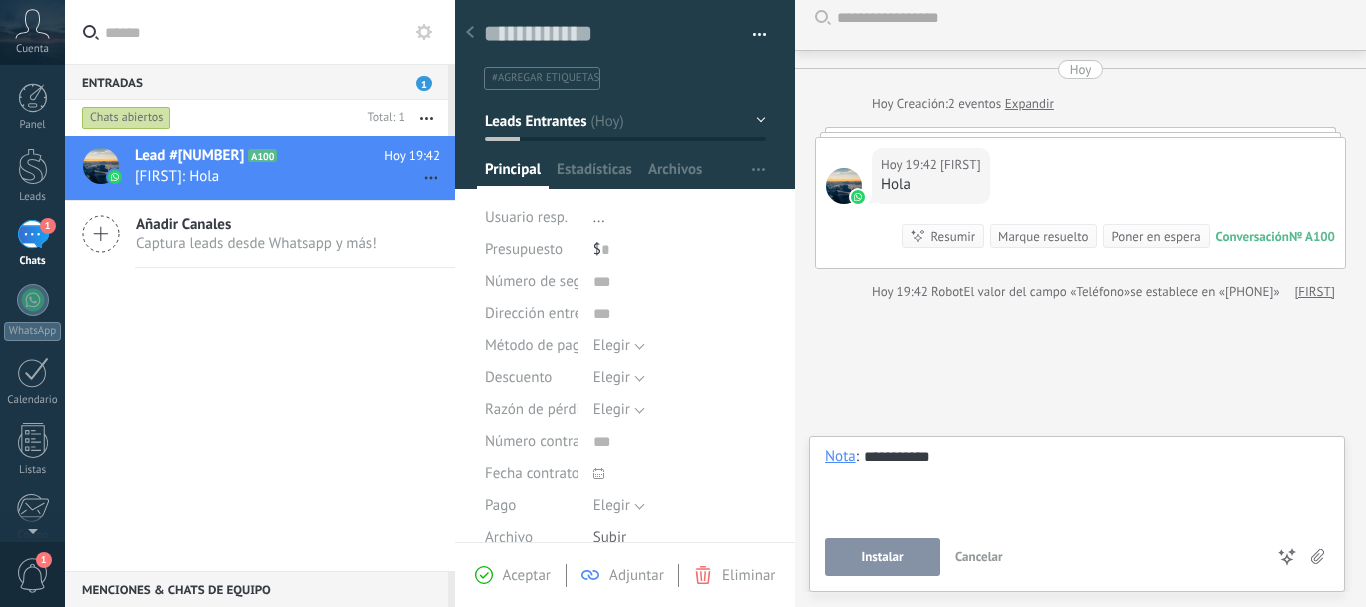 click on "Instalar" at bounding box center [882, 557] 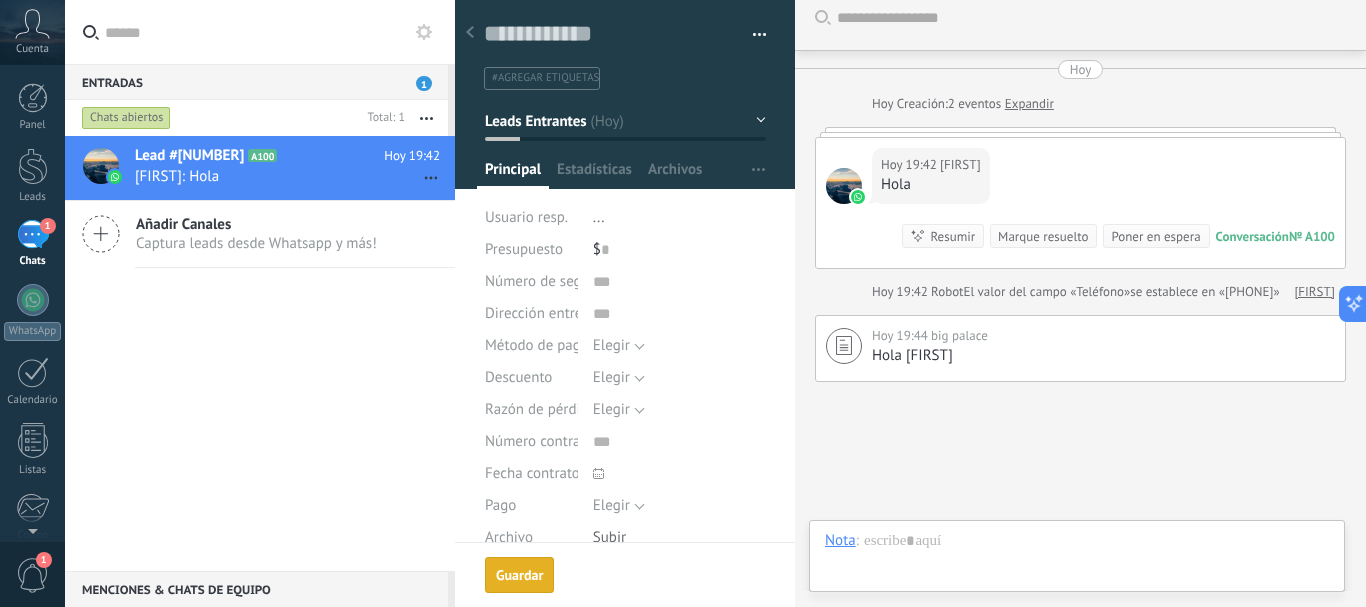 scroll, scrollTop: 138, scrollLeft: 0, axis: vertical 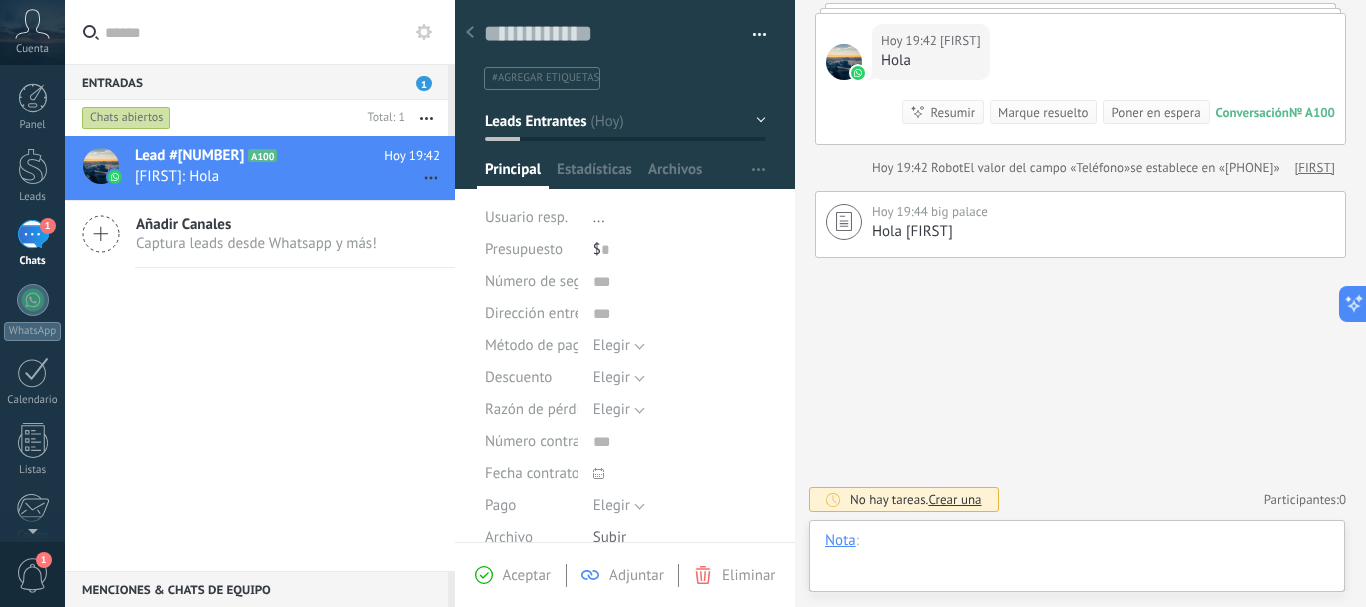 click at bounding box center (1077, 561) 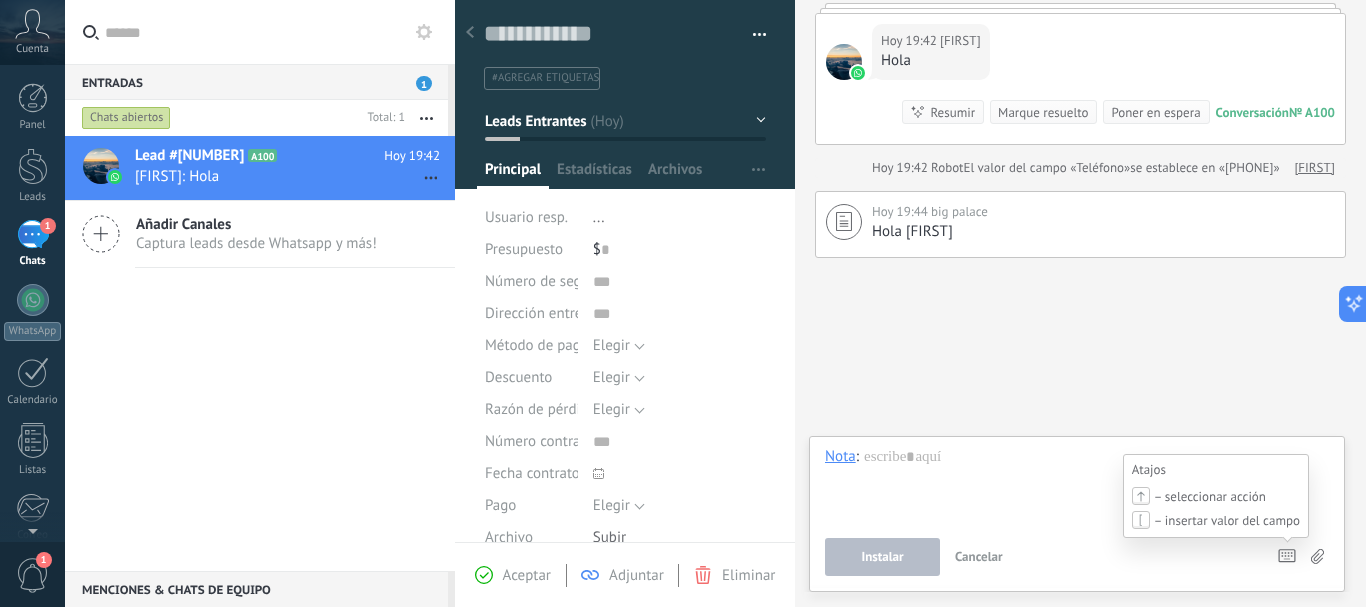 click 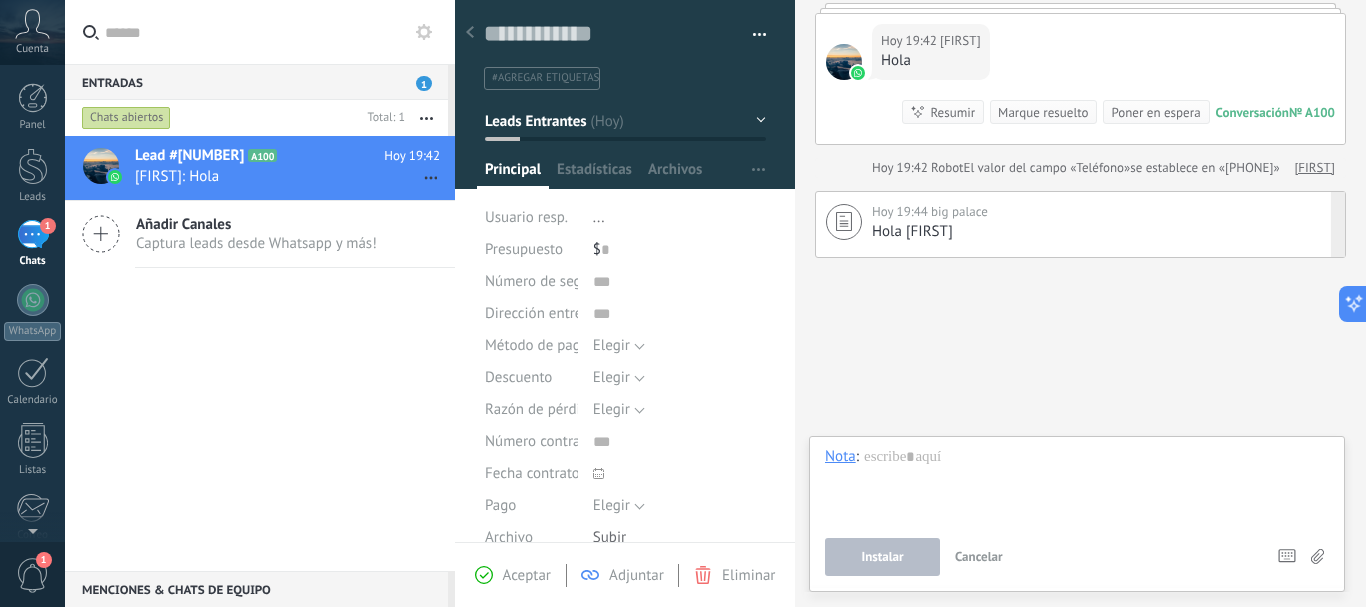 click on "Hola pitttt" at bounding box center (1103, 232) 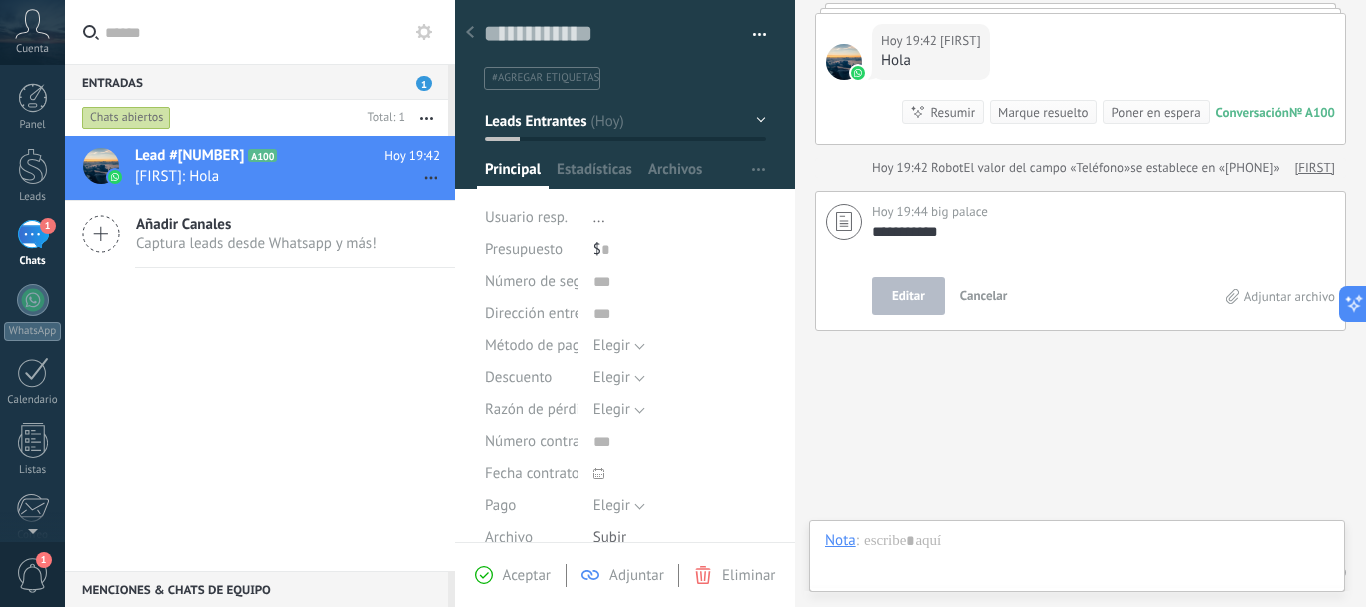 scroll, scrollTop: 20, scrollLeft: 0, axis: vertical 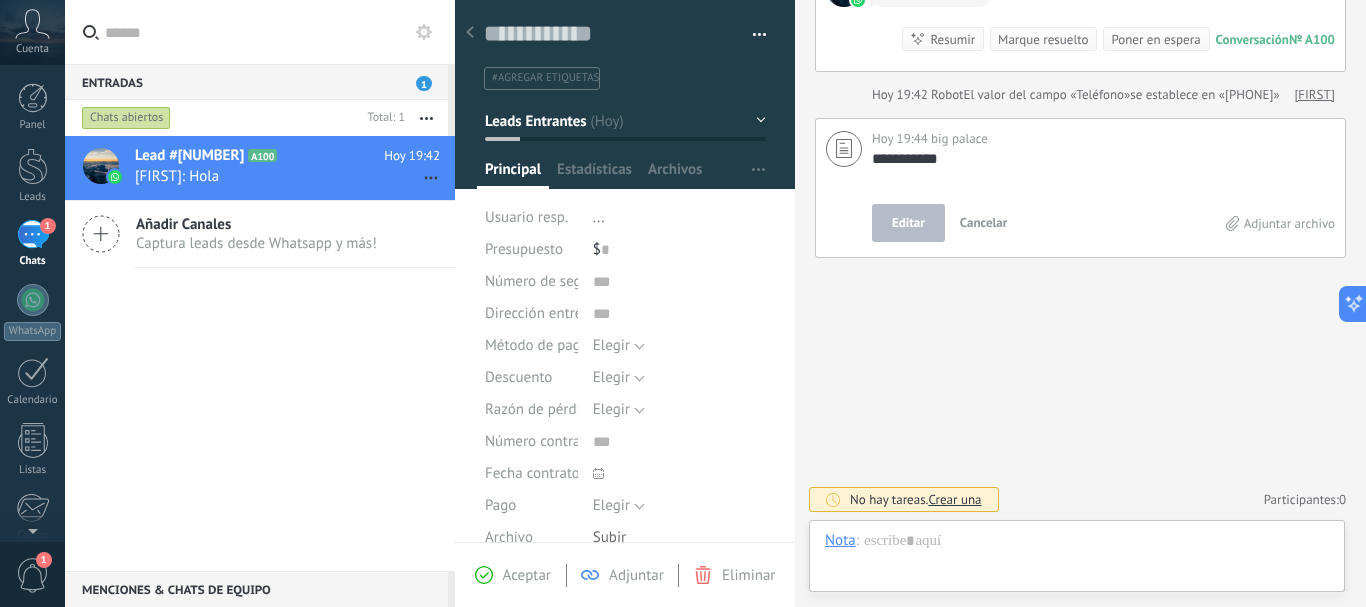 click on "Cancelar" at bounding box center [984, 222] 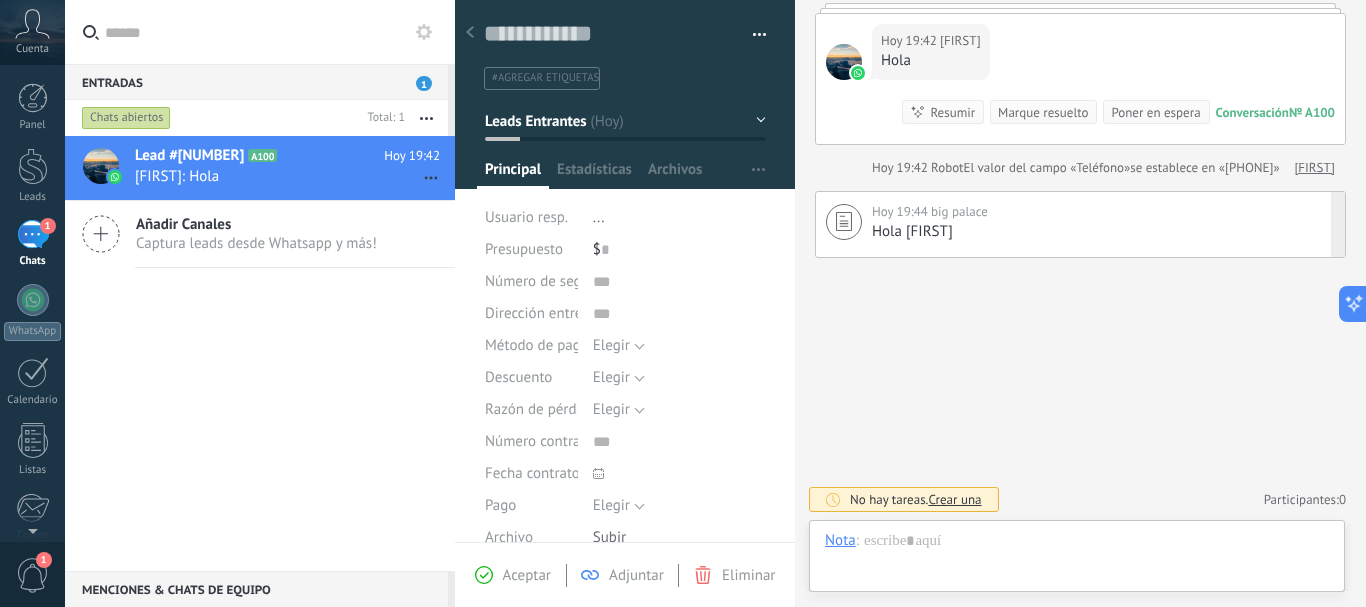 scroll, scrollTop: 138, scrollLeft: 0, axis: vertical 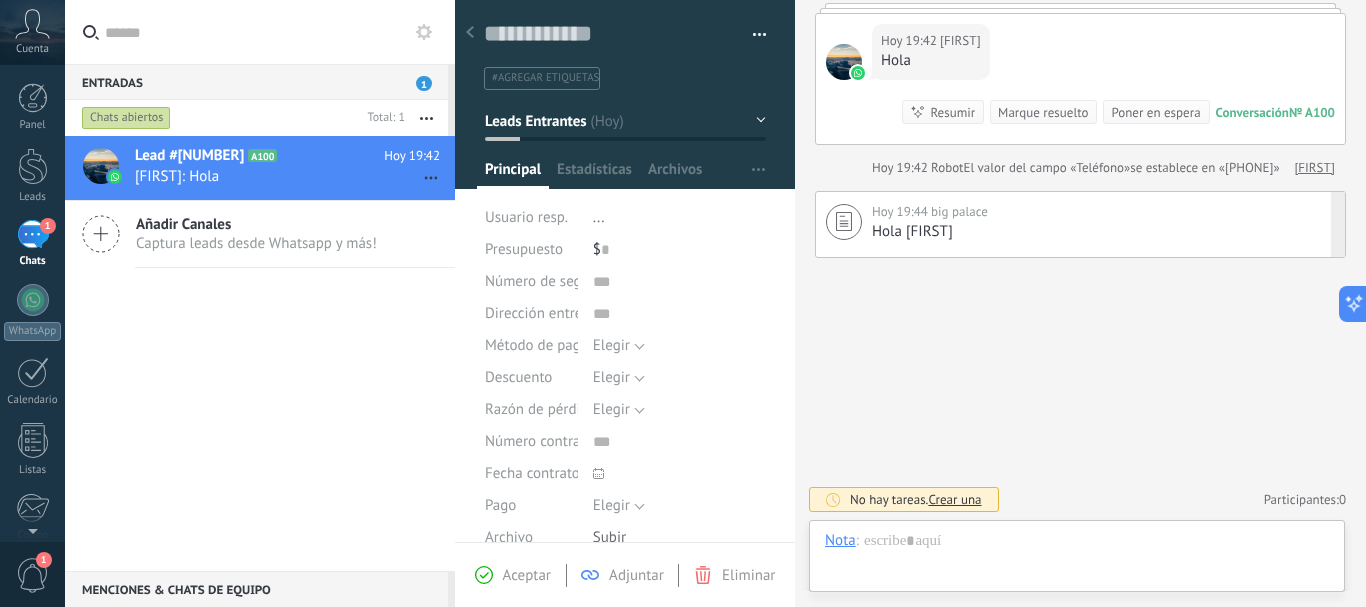 click on "Aceptar" at bounding box center (527, 575) 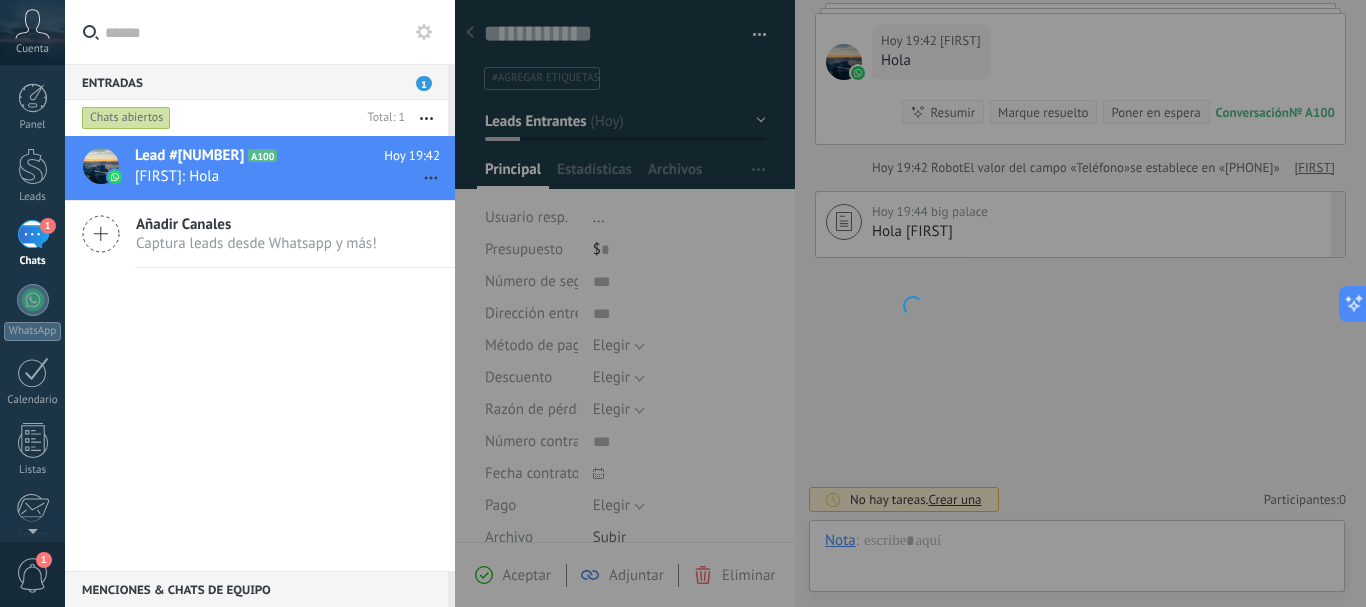 click at bounding box center (910, 303) 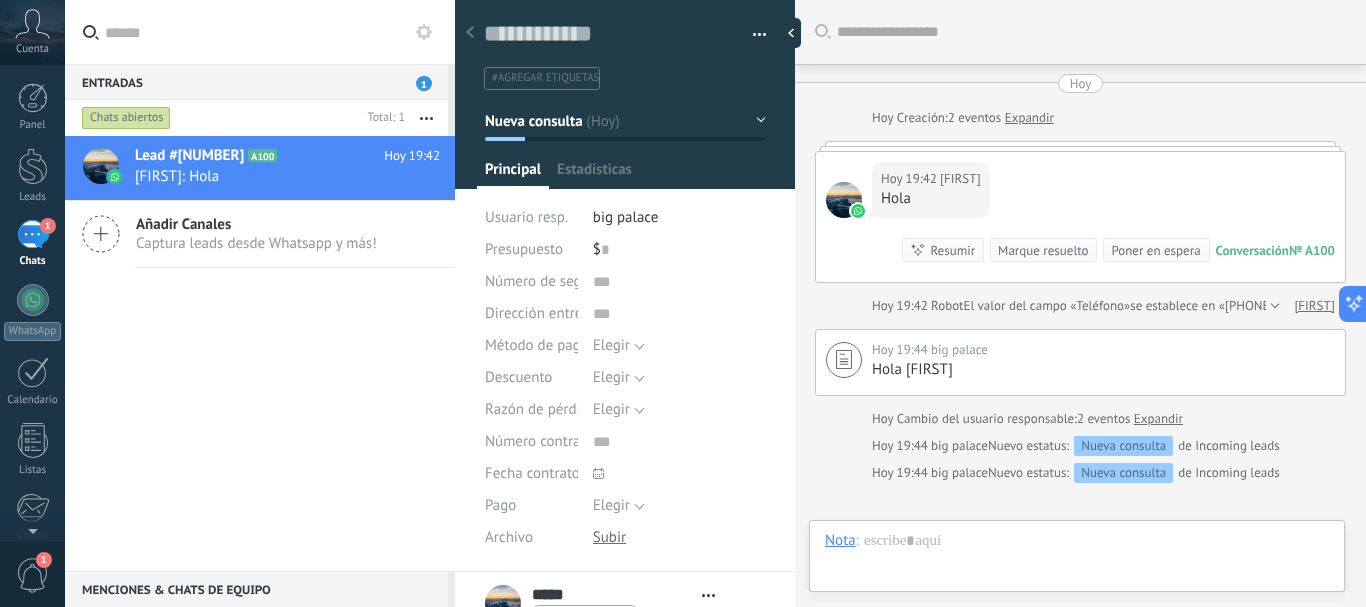 scroll, scrollTop: 0, scrollLeft: 0, axis: both 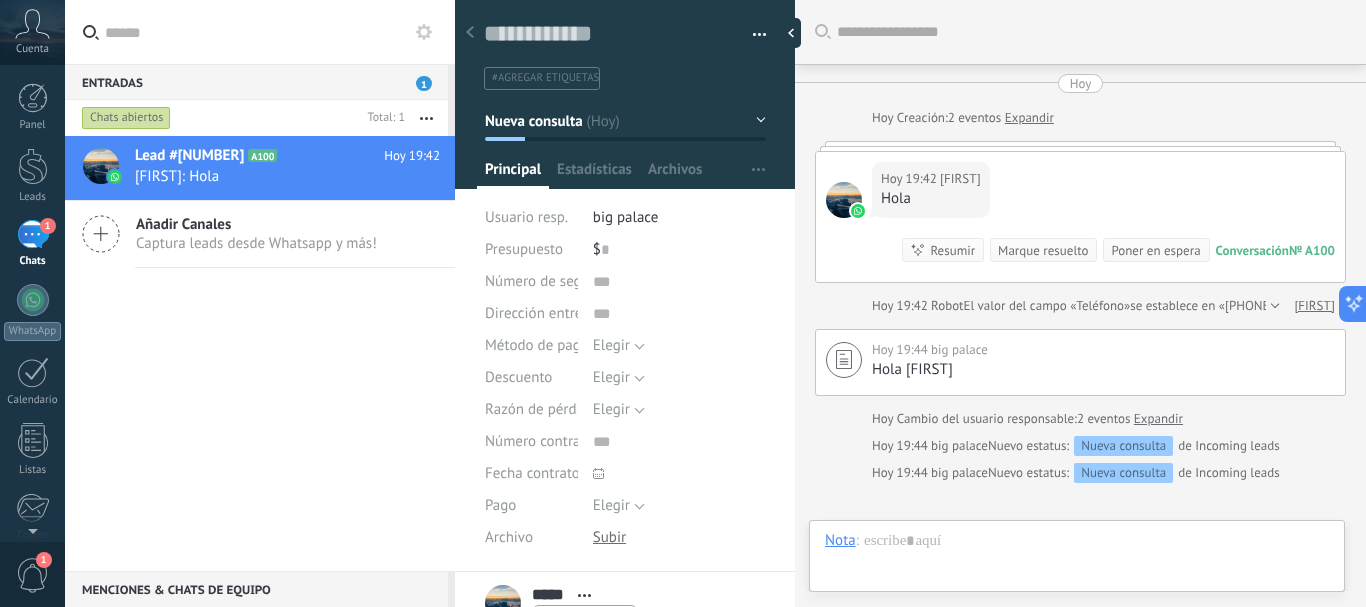 click at bounding box center [1272, 306] 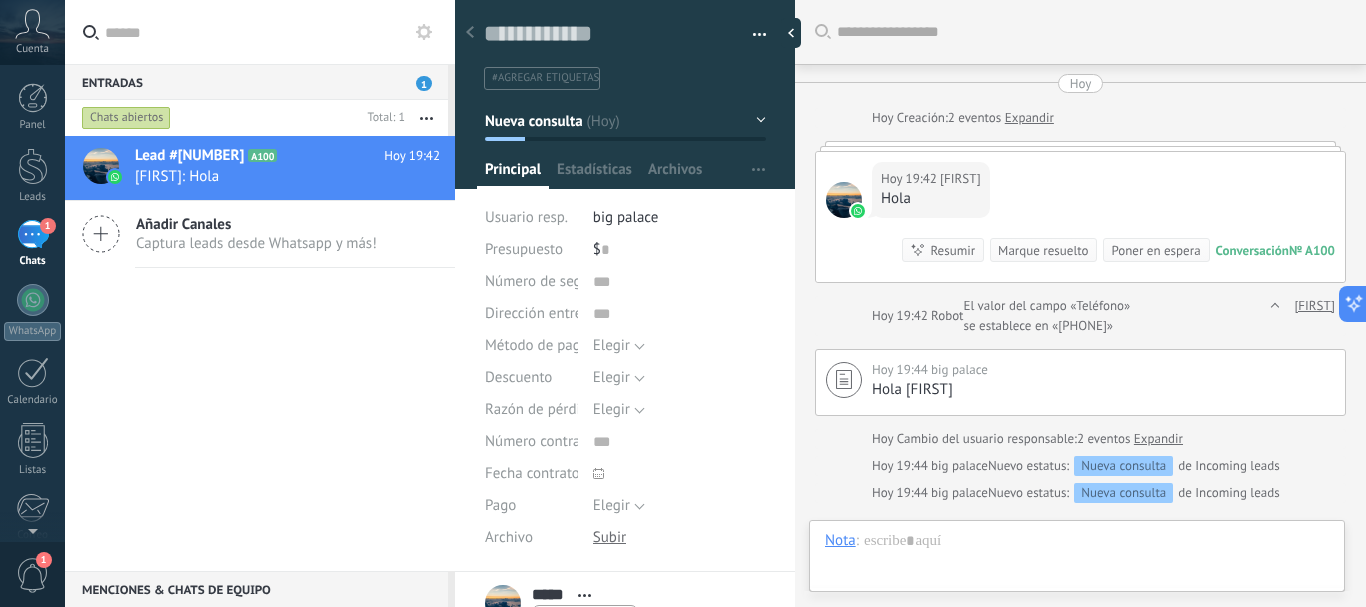 click on "se establece en «+5491171506353»" at bounding box center (1039, 326) 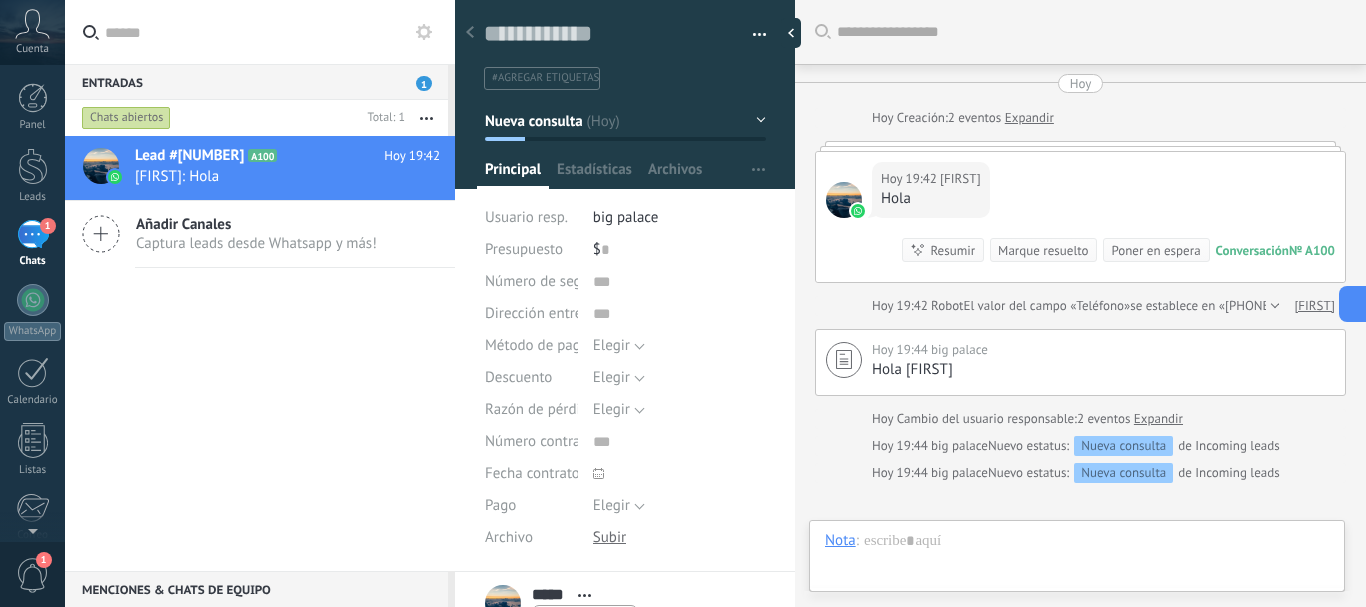 click on "Peter" at bounding box center (1314, 306) 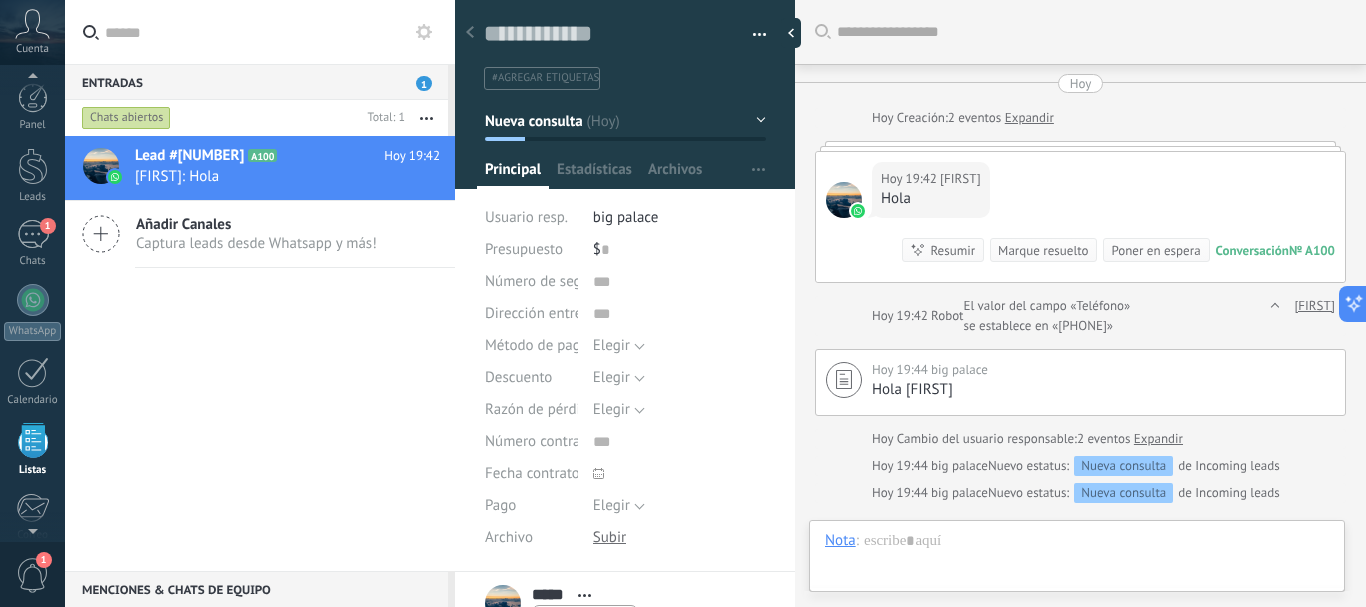 scroll, scrollTop: 124, scrollLeft: 0, axis: vertical 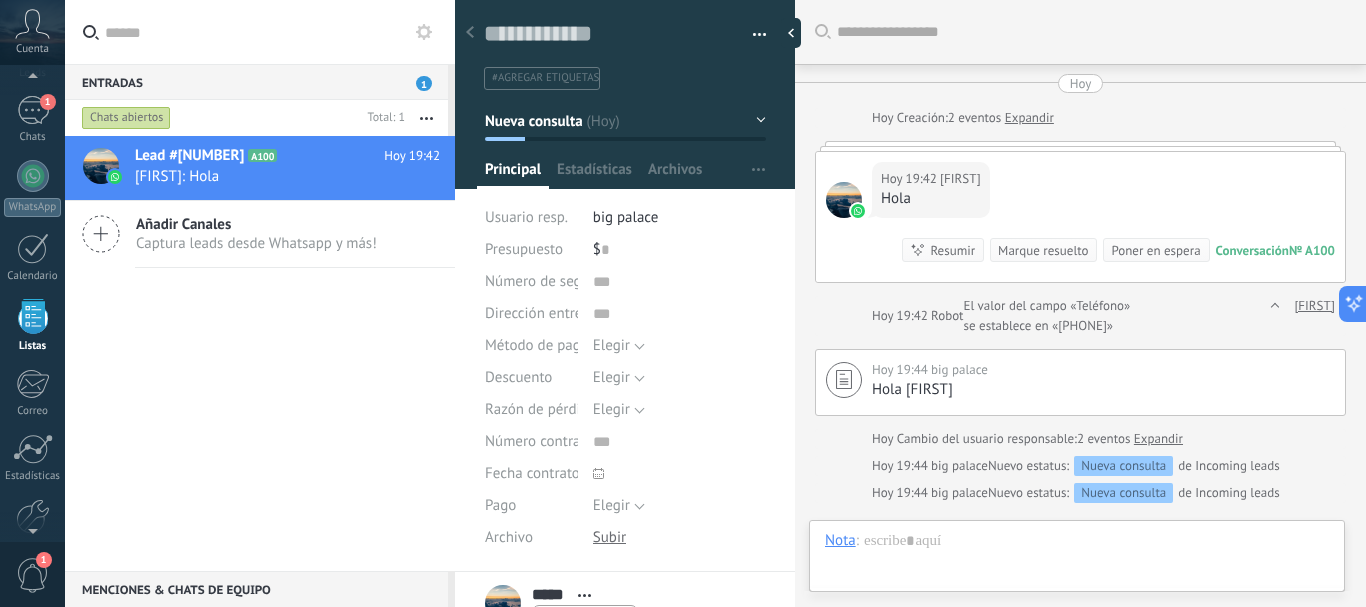 click on "Peter" at bounding box center (1314, 306) 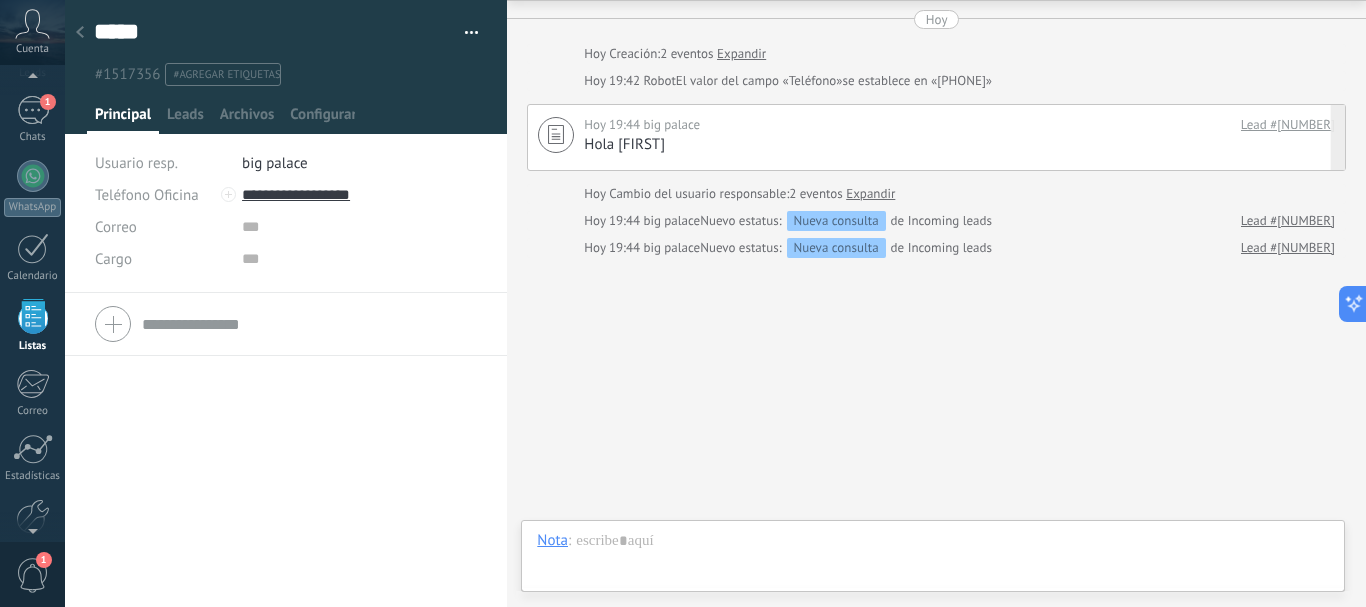 scroll, scrollTop: 0, scrollLeft: 0, axis: both 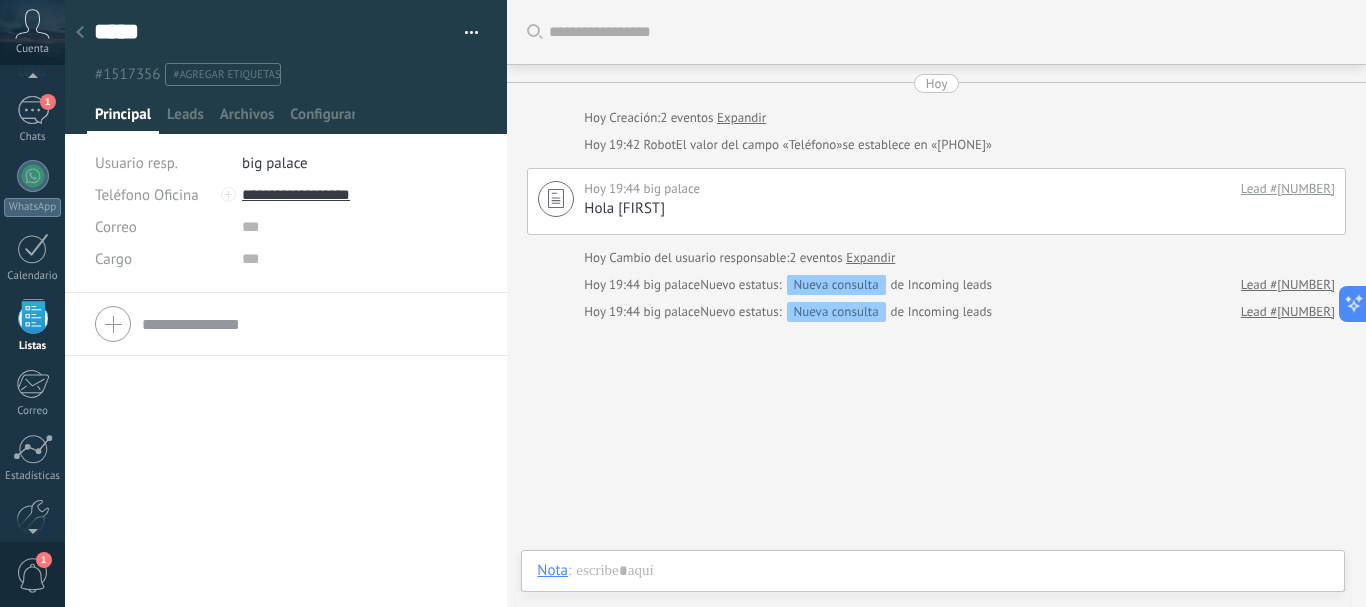 click 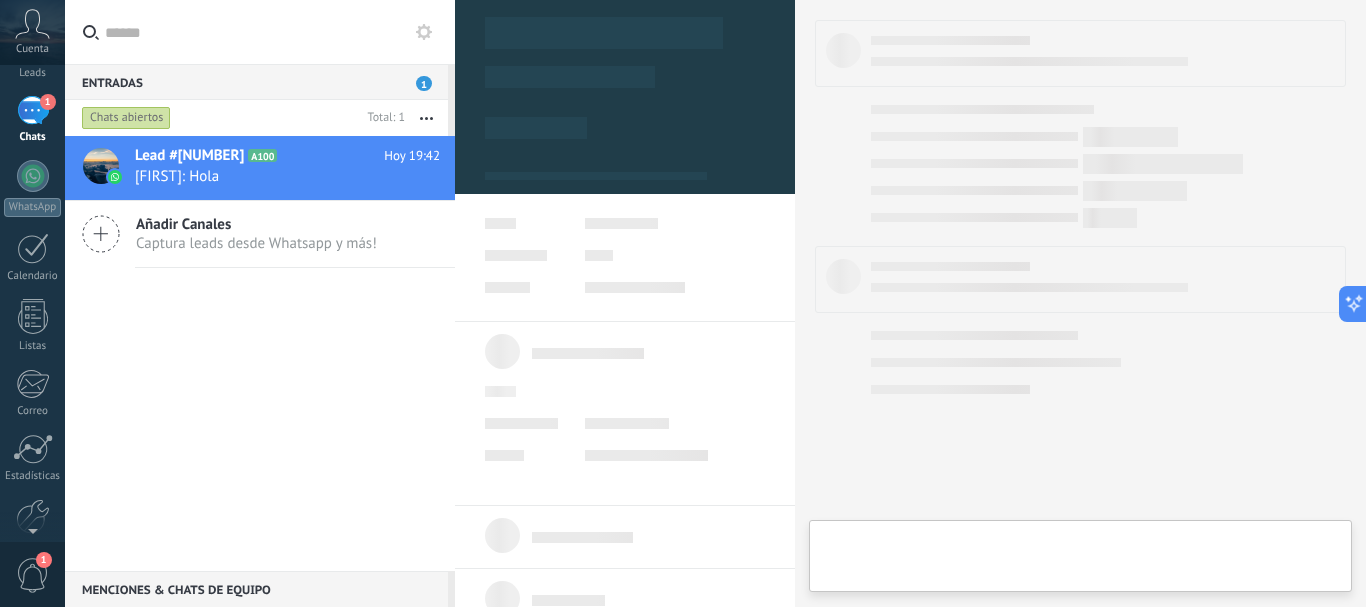 scroll, scrollTop: 0, scrollLeft: 0, axis: both 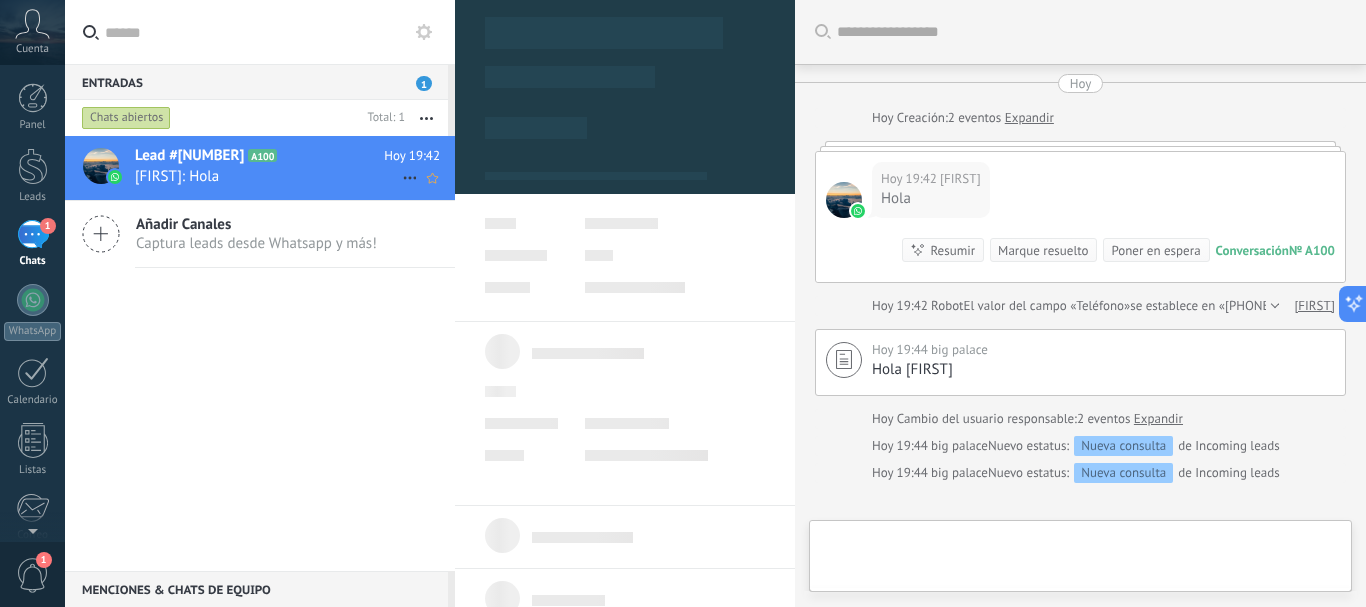 click on "Lead #678258" at bounding box center (189, 156) 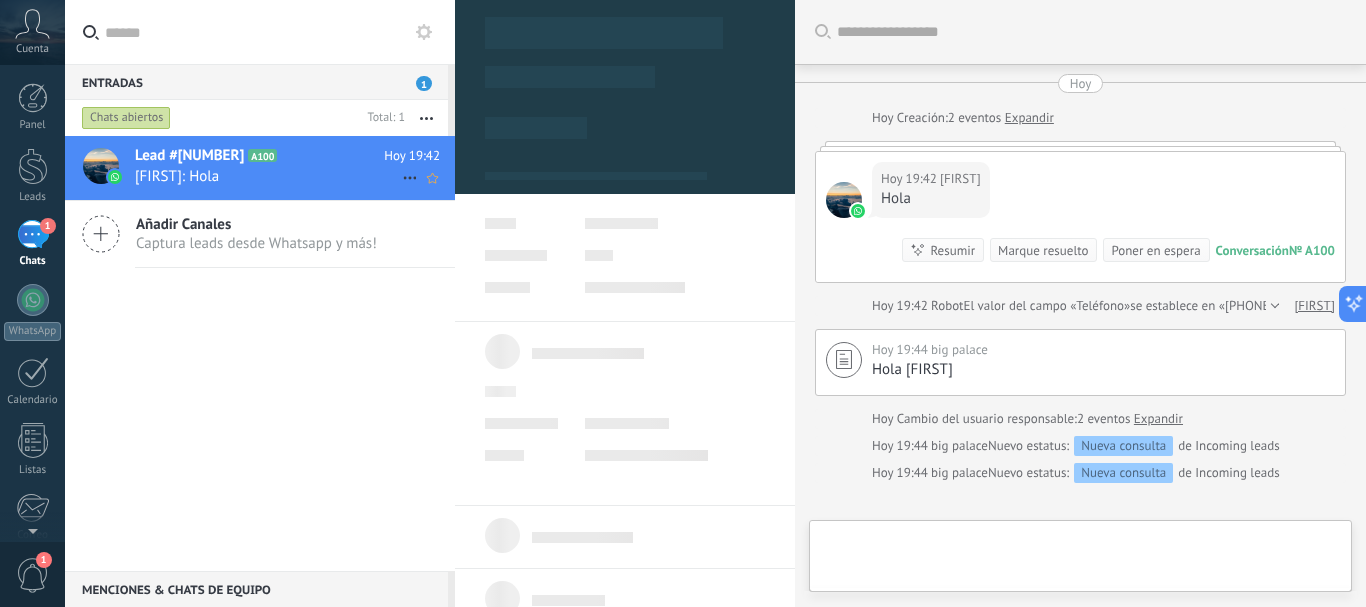 type on "**********" 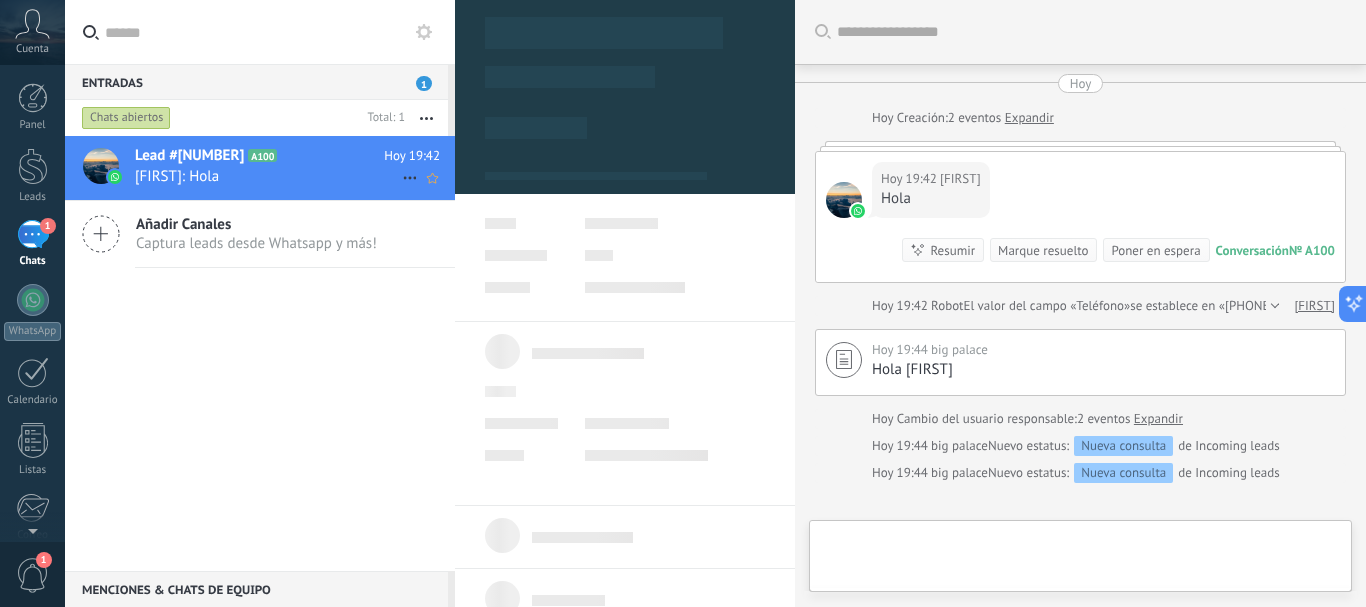 scroll, scrollTop: 30, scrollLeft: 0, axis: vertical 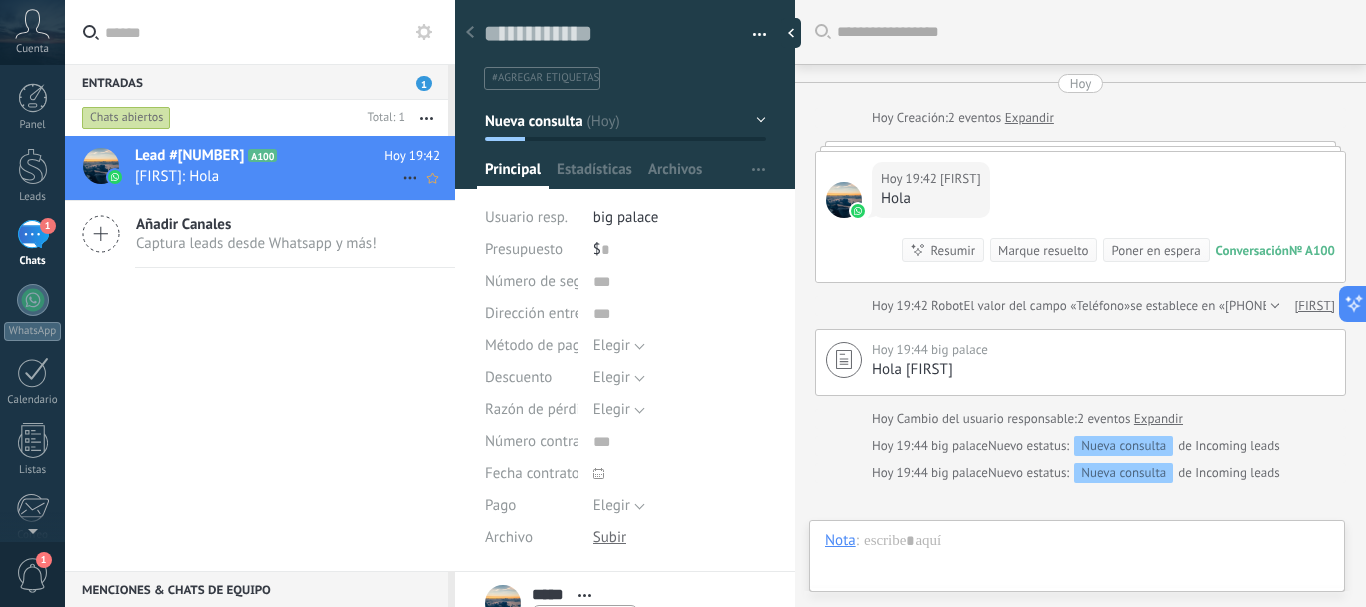 click 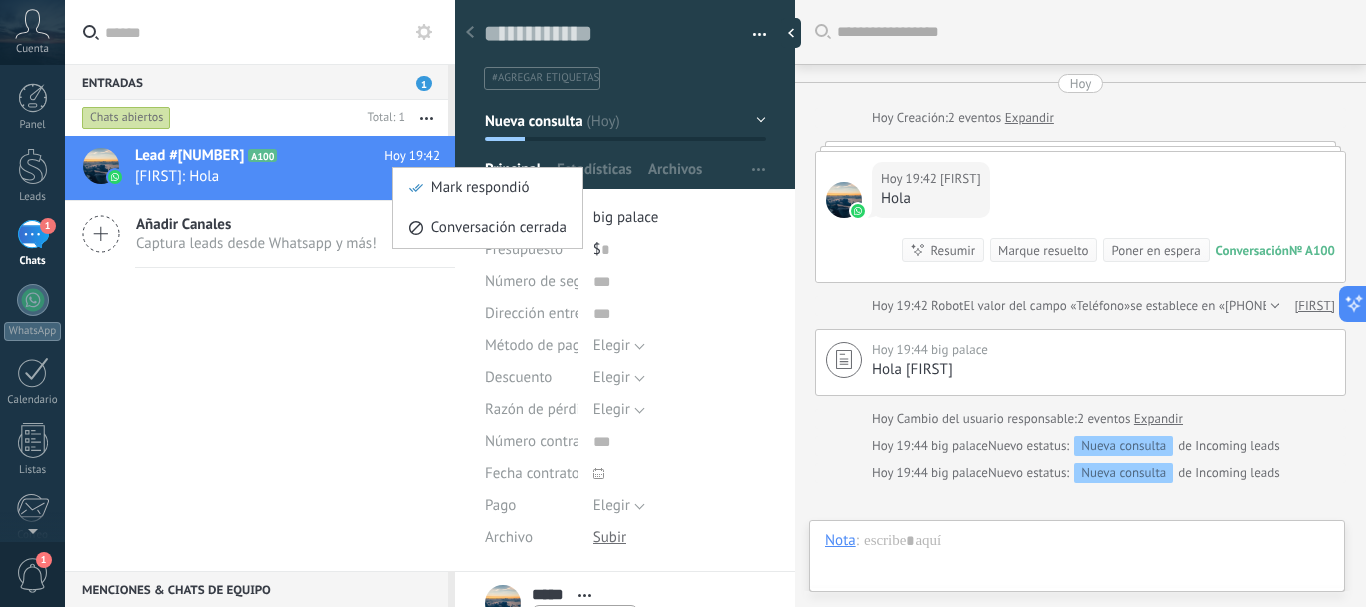 click at bounding box center (683, 303) 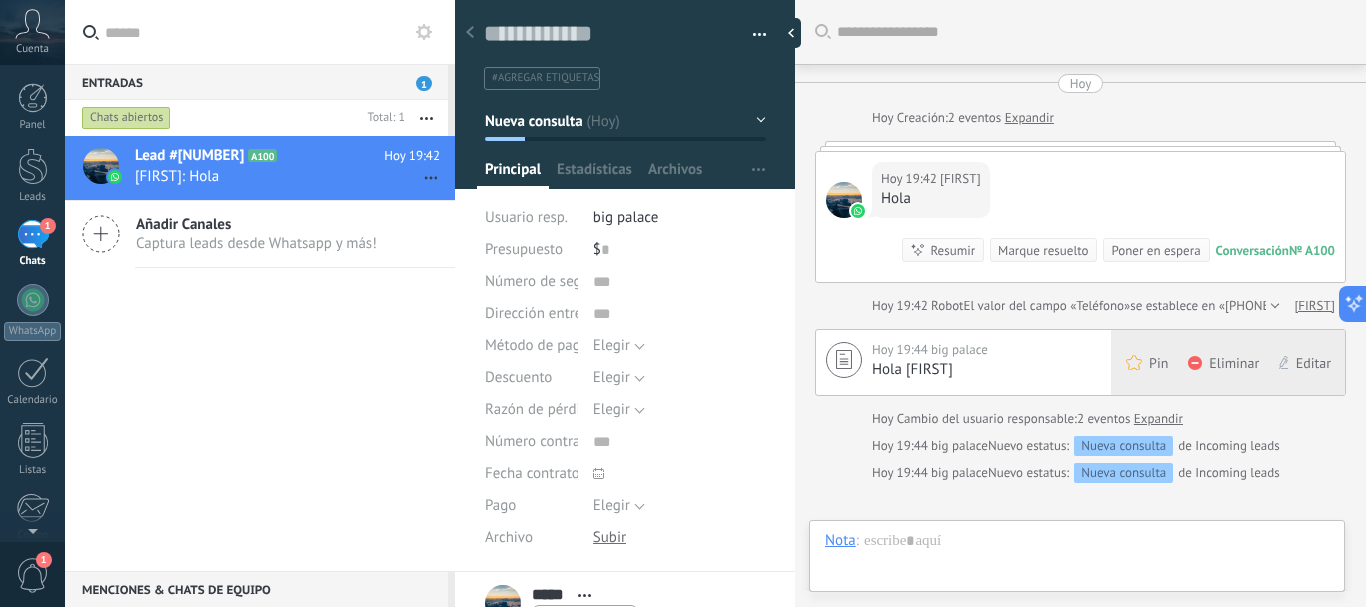 click on "Eliminar" at bounding box center [1234, 363] 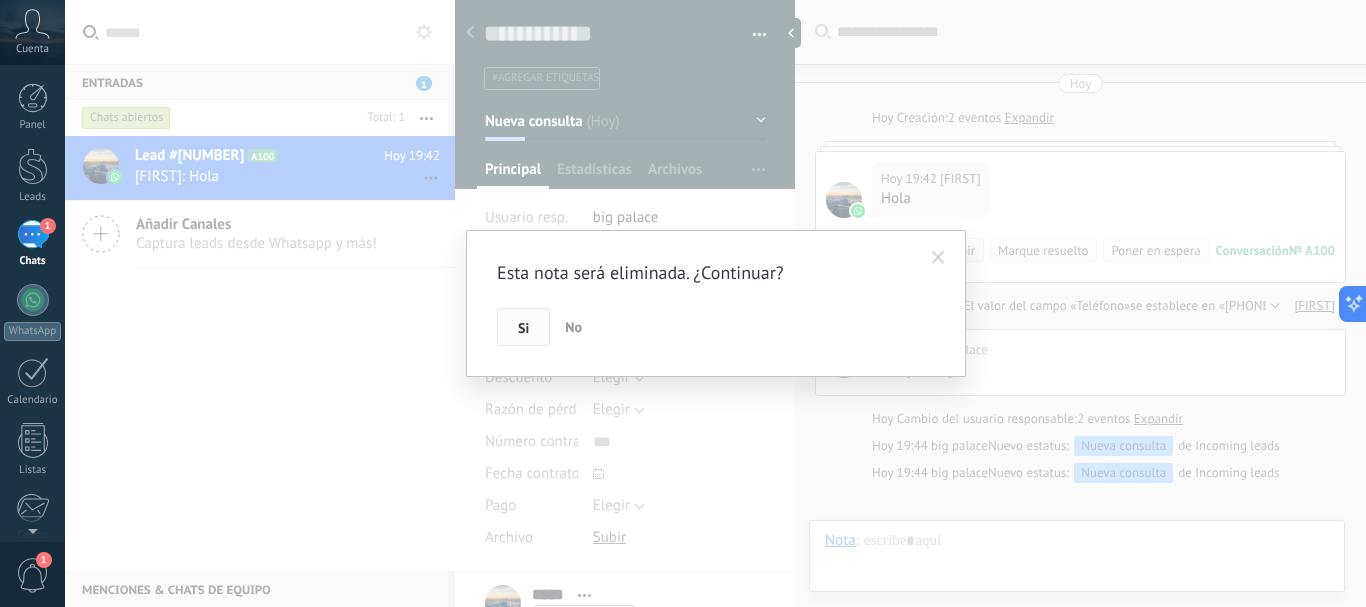click on "Si" at bounding box center (523, 327) 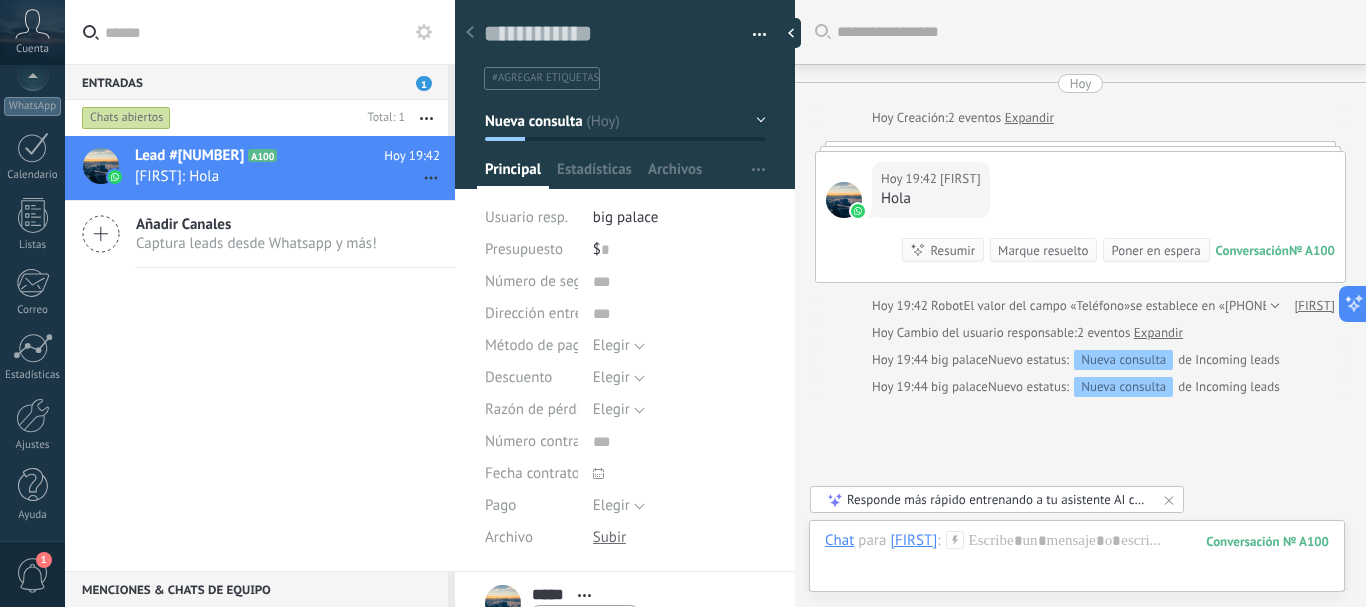 scroll, scrollTop: 224, scrollLeft: 0, axis: vertical 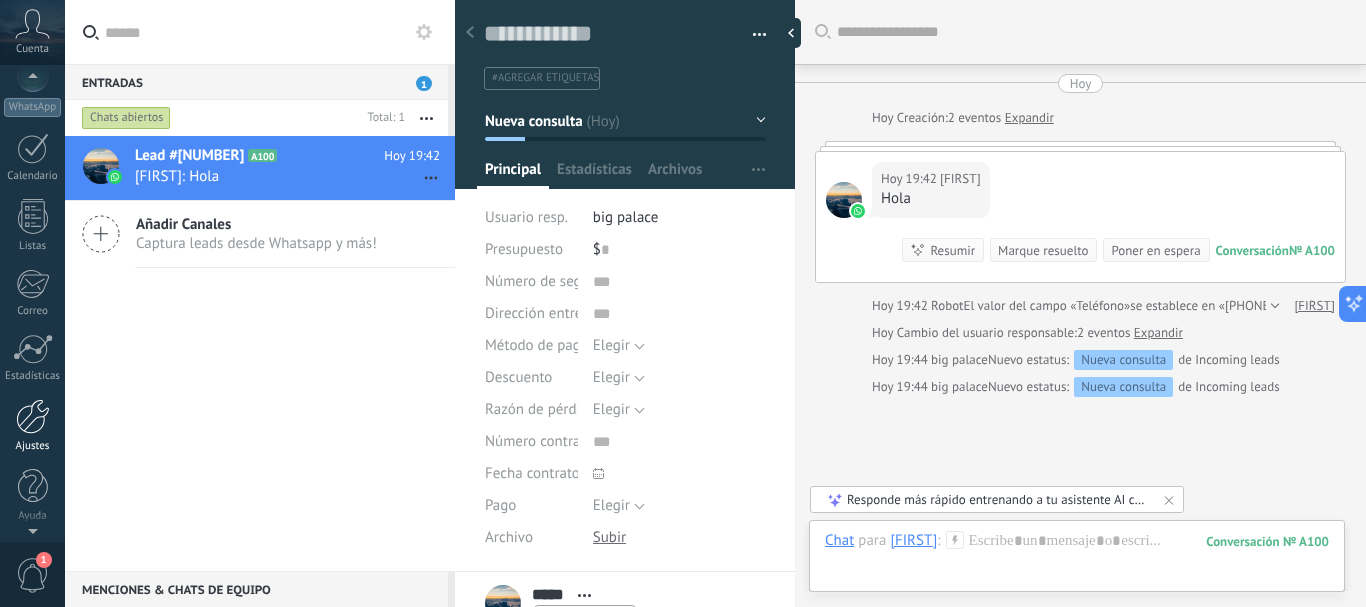 click at bounding box center [33, 416] 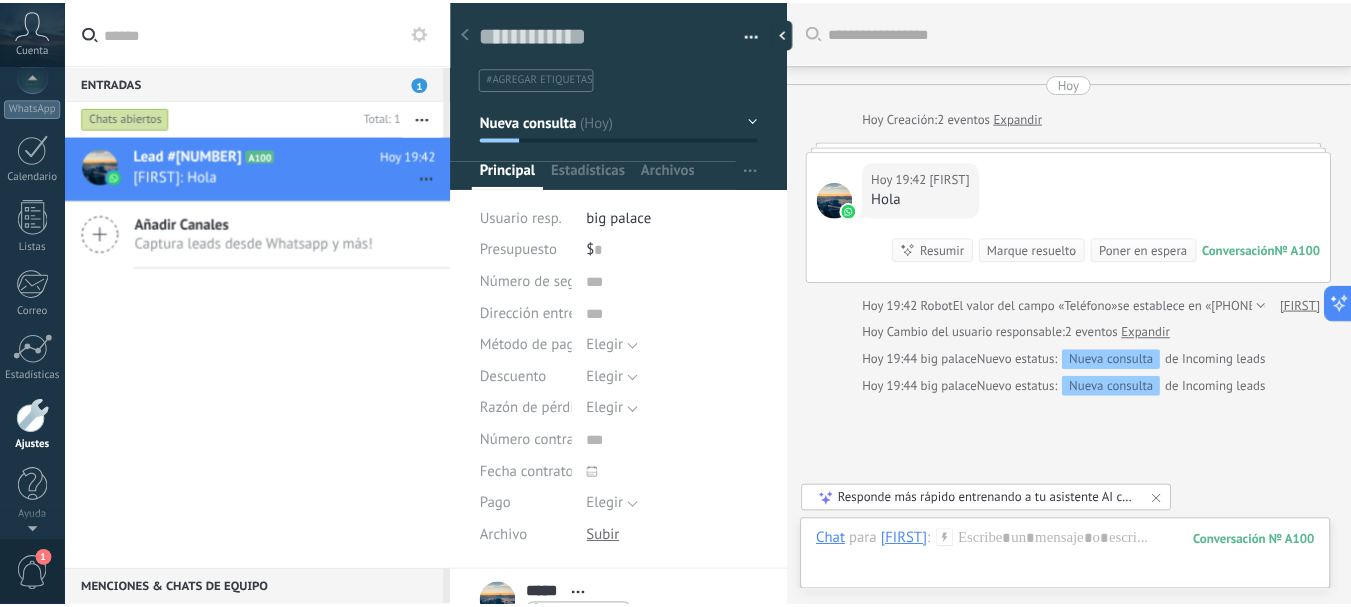 scroll, scrollTop: 225, scrollLeft: 0, axis: vertical 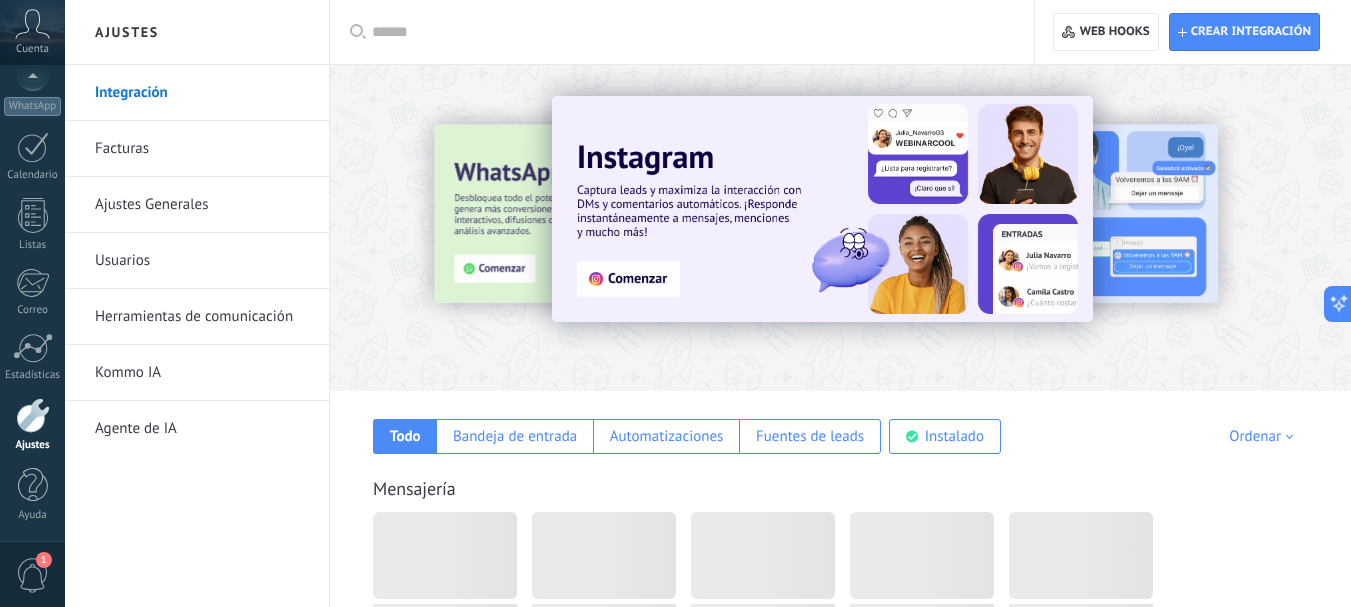 click on "Kommo IA" at bounding box center (202, 373) 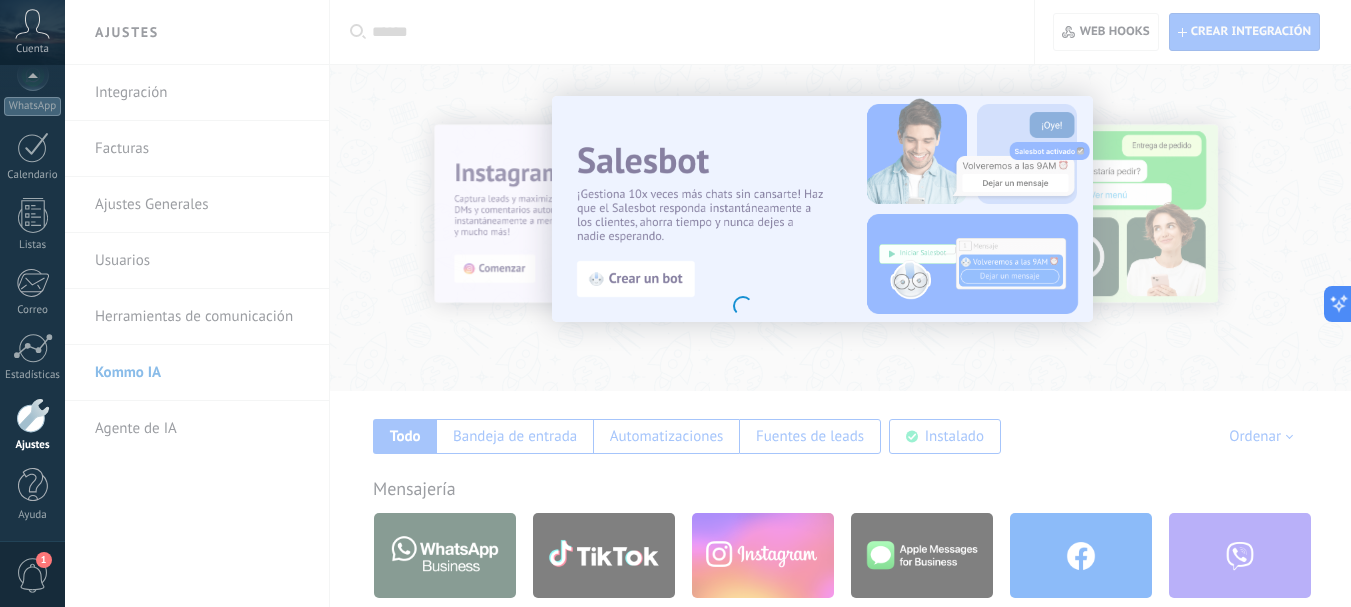 click on ".abccls-1,.abccls-2{fill-rule:evenodd}.abccls-2{fill:#fff} .abfcls-1{fill:none}.abfcls-2{fill:#fff} .abncls-1{isolation:isolate}.abncls-2{opacity:.06}.abncls-2,.abncls-3,.abncls-6{mix-blend-mode:multiply}.abncls-3{opacity:.15}.abncls-4,.abncls-8{fill:#fff}.abncls-5{fill:url(#abnlinear-gradient)}.abncls-6{opacity:.04}.abncls-7{fill:url(#abnlinear-gradient-2)}.abncls-8{fill-rule:evenodd} .abqst0{fill:#ffa200} .abwcls-1{fill:#252525} .cls-1{isolation:isolate} .acicls-1{fill:none} .aclcls-1{fill:#232323} .acnst0{display:none} .addcls-1,.addcls-2{fill:none;stroke-miterlimit:10}.addcls-1{stroke:#dfe0e5}.addcls-2{stroke:#a1a7ab} .adecls-1,.adecls-2{fill:none;stroke-miterlimit:10}.adecls-1{stroke:#dfe0e5}.adecls-2{stroke:#a1a7ab} .adqcls-1{fill:#8591a5;fill-rule:evenodd} .aeccls-1{fill:#5c9f37} .aeecls-1{fill:#f86161} .aejcls-1{fill:#8591a5;fill-rule:evenodd} .aekcls-1{fill-rule:evenodd} .aelcls-1{fill-rule:evenodd;fill:currentColor} .aemcls-1{fill-rule:evenodd;fill:currentColor} .aencls-2{fill:#f86161;opacity:.3}" at bounding box center [675, 303] 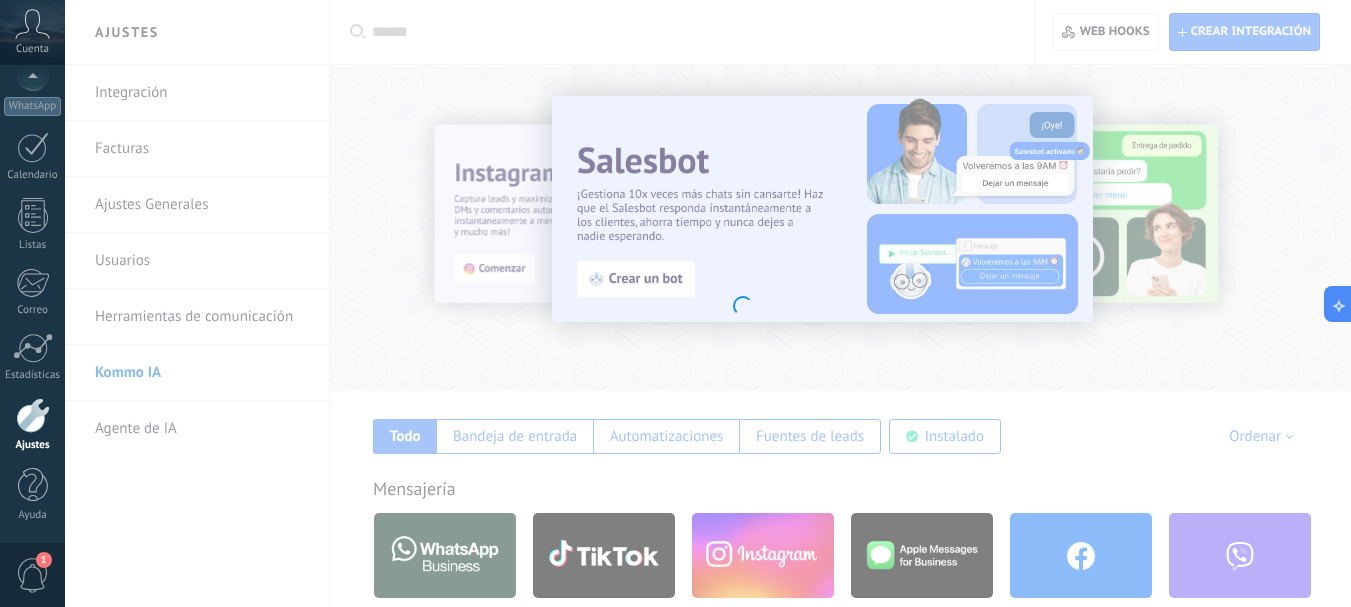 click at bounding box center (33, 415) 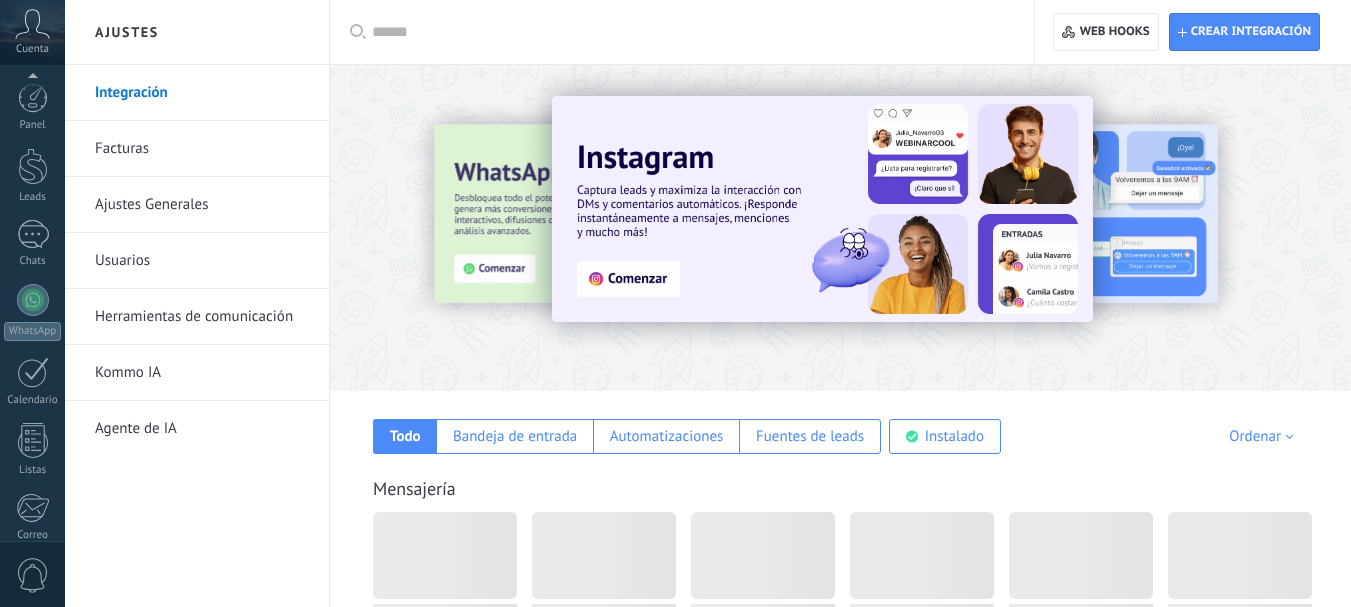 scroll, scrollTop: 0, scrollLeft: 0, axis: both 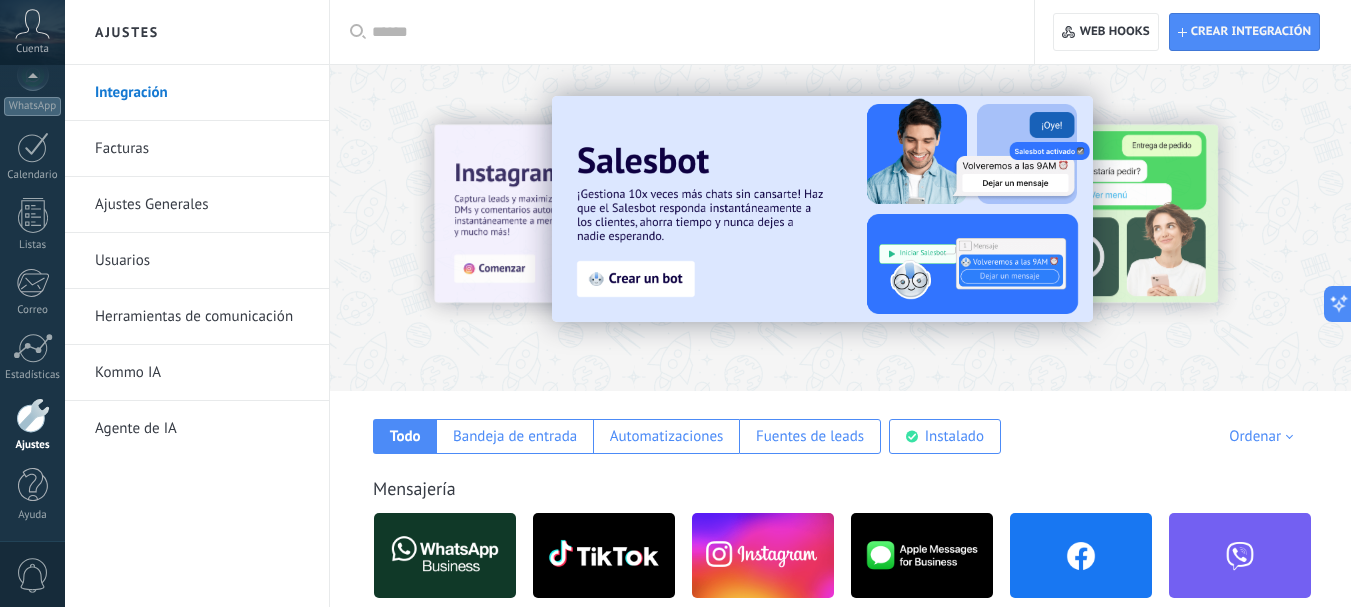 click on "Agente de IA" at bounding box center (202, 429) 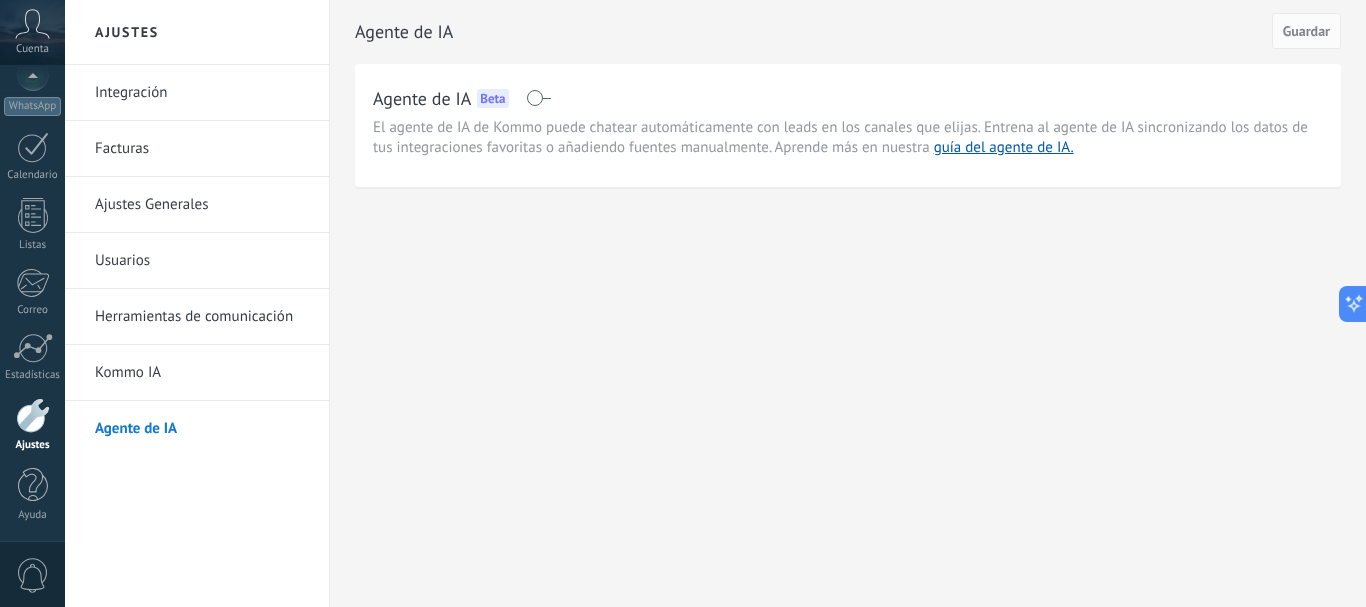 click on "Herramientas de comunicación" at bounding box center (202, 317) 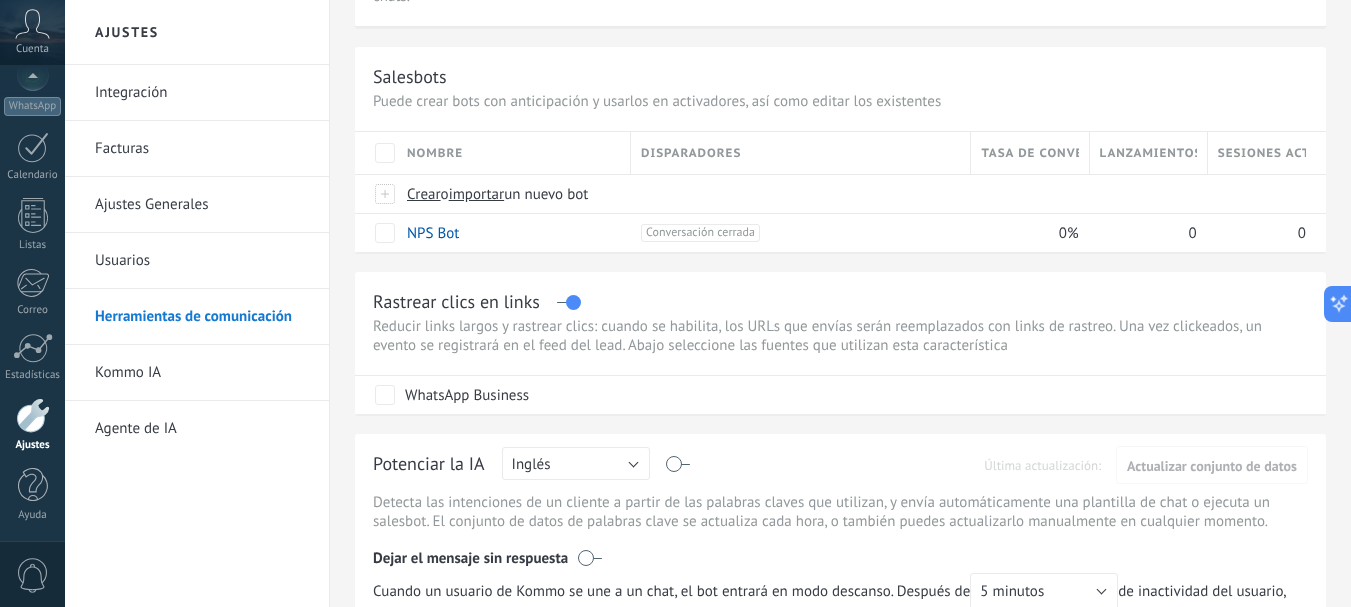scroll, scrollTop: 0, scrollLeft: 0, axis: both 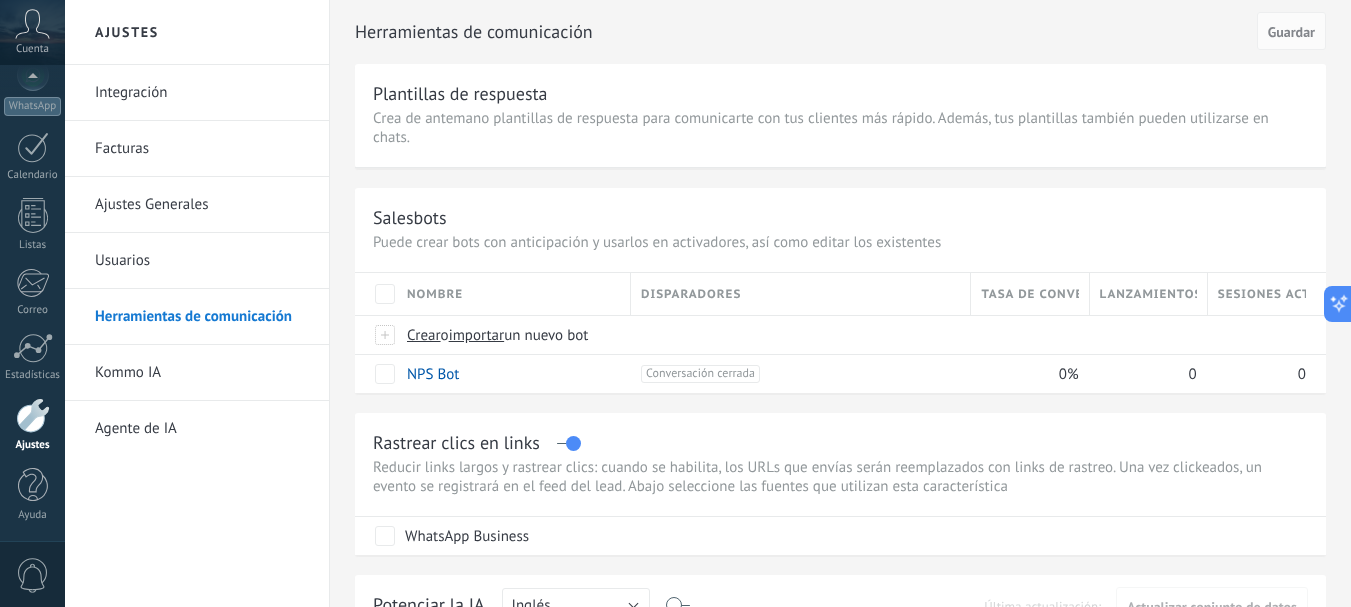 click on "Usuarios" at bounding box center (202, 261) 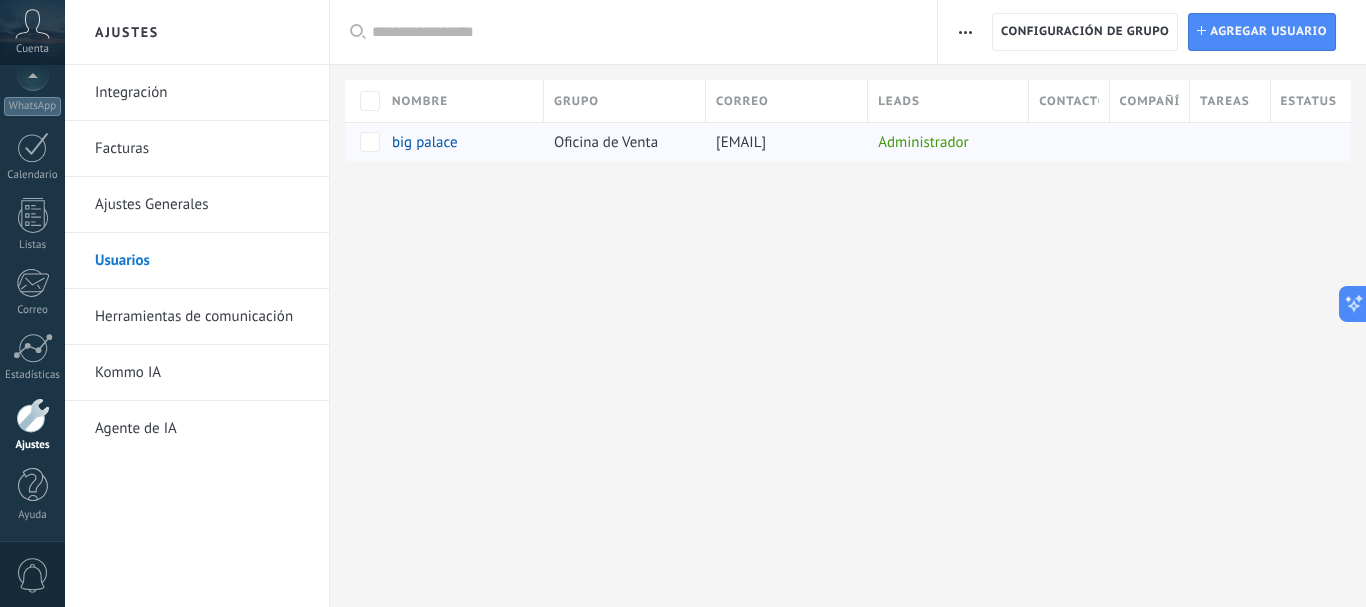 click on "big palace" at bounding box center (458, 142) 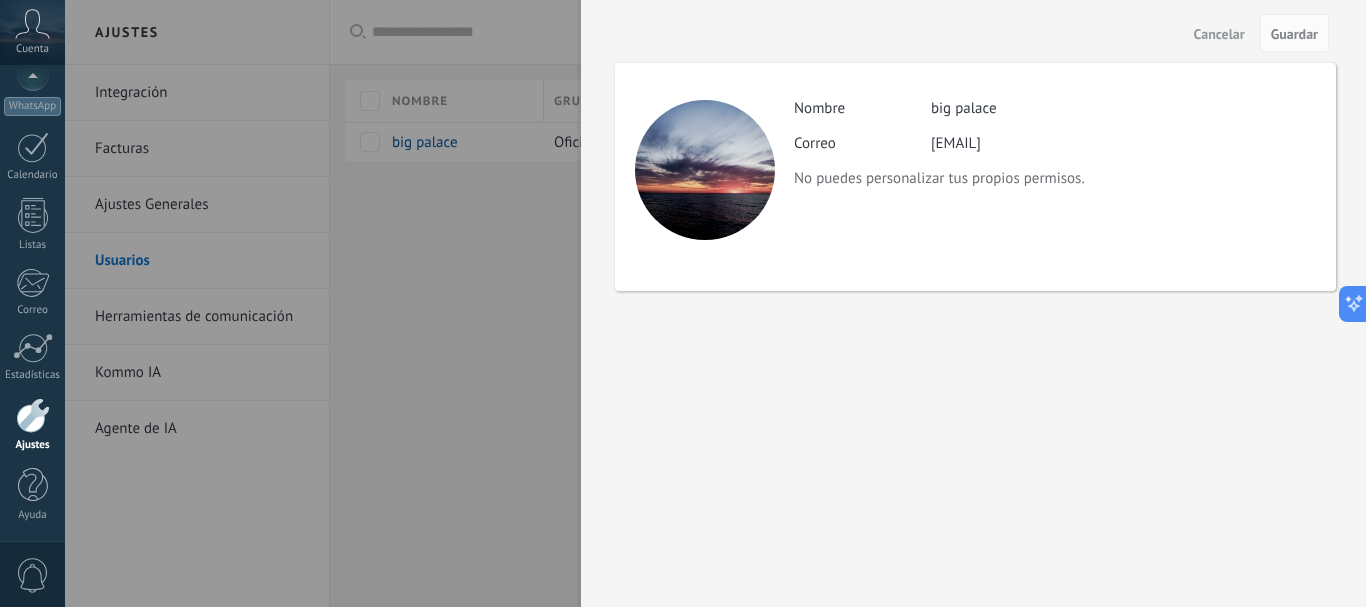 click at bounding box center (683, 303) 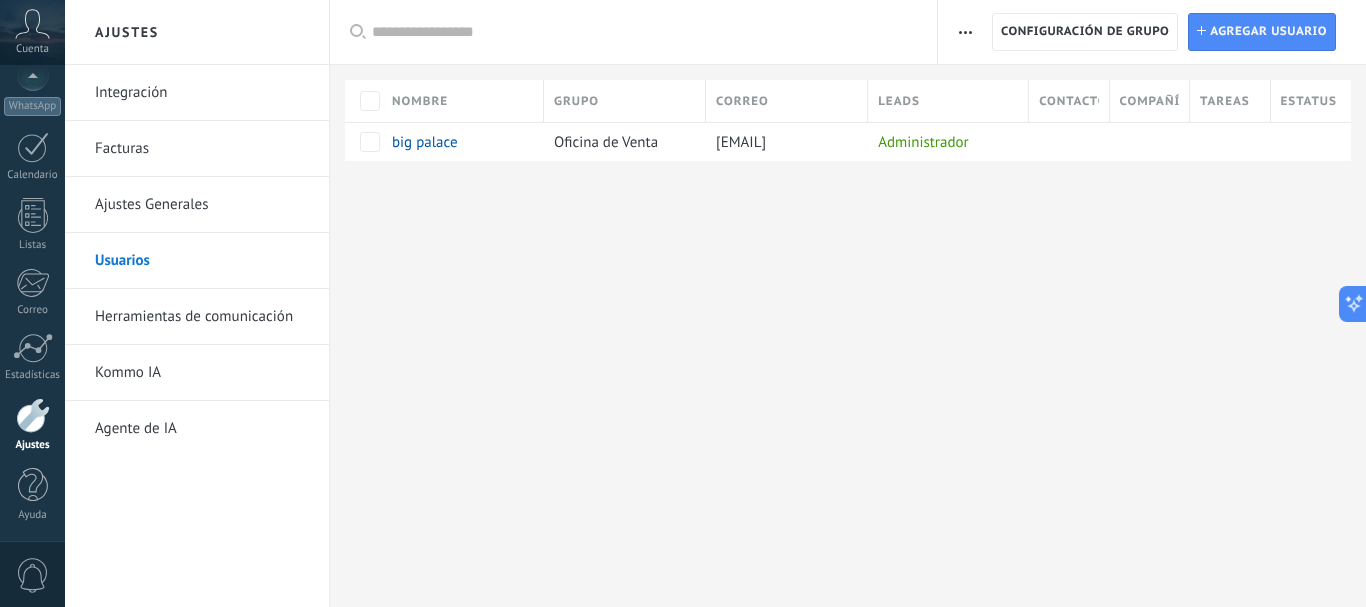 click at bounding box center [965, 32] 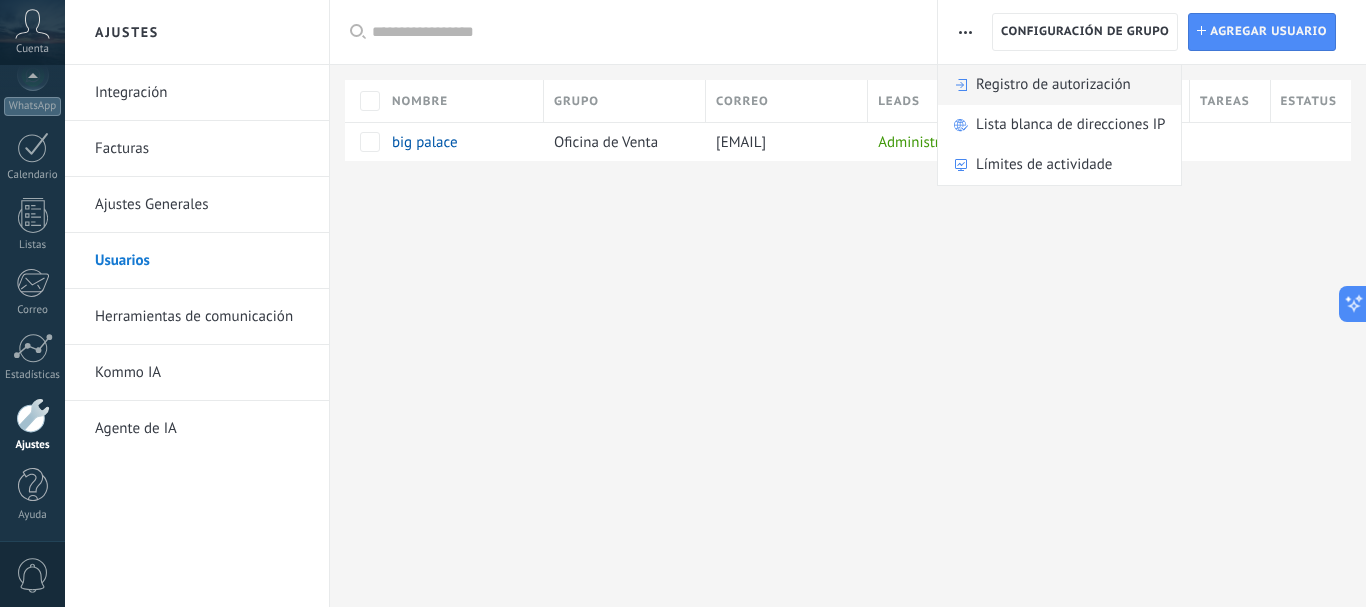 click on "Registro de autorización" at bounding box center (1053, 85) 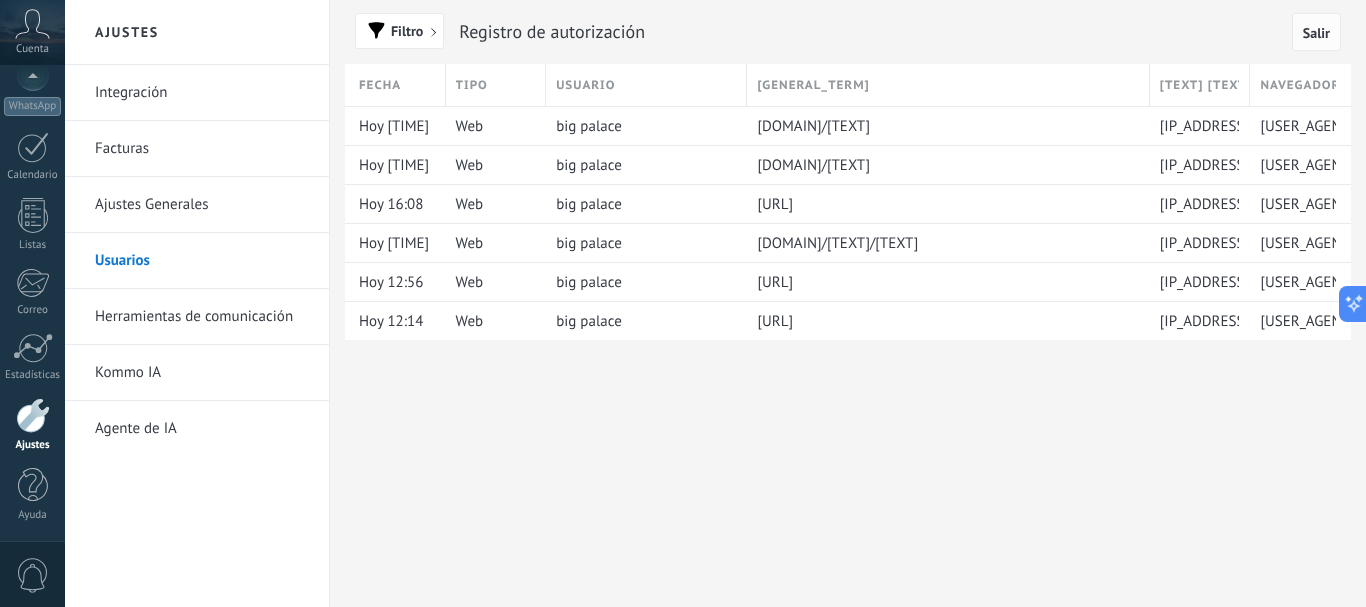 click on "Salir" at bounding box center (1316, 33) 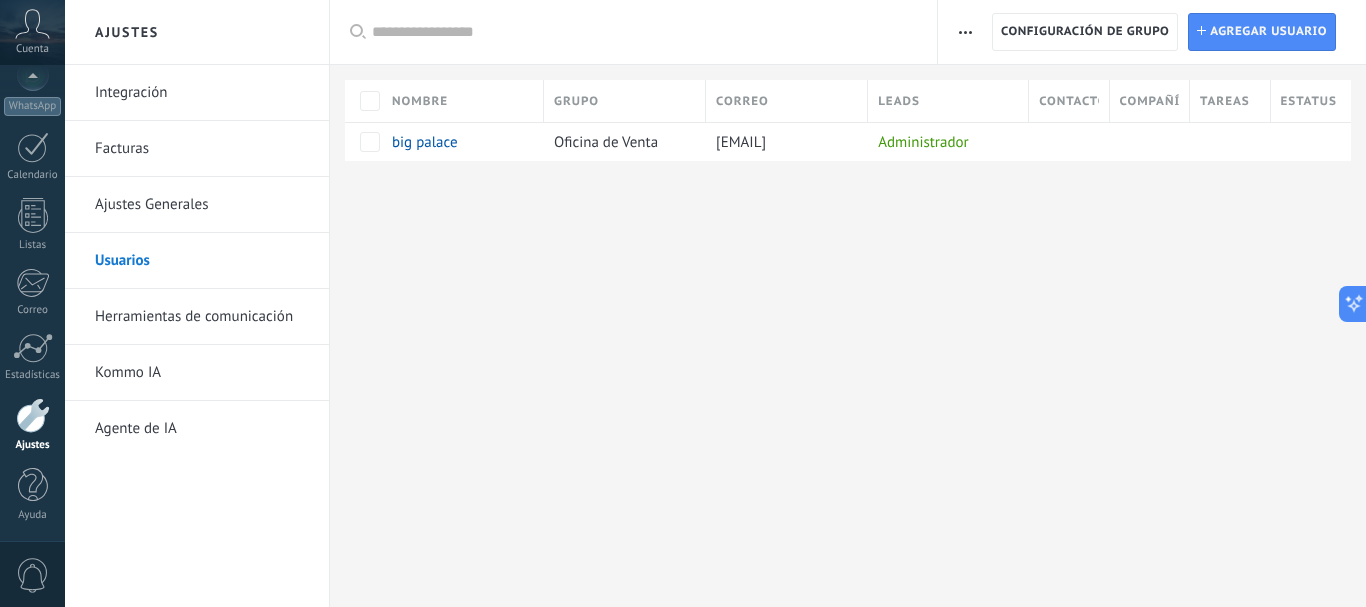 click on "Ajustes Generales" at bounding box center [202, 205] 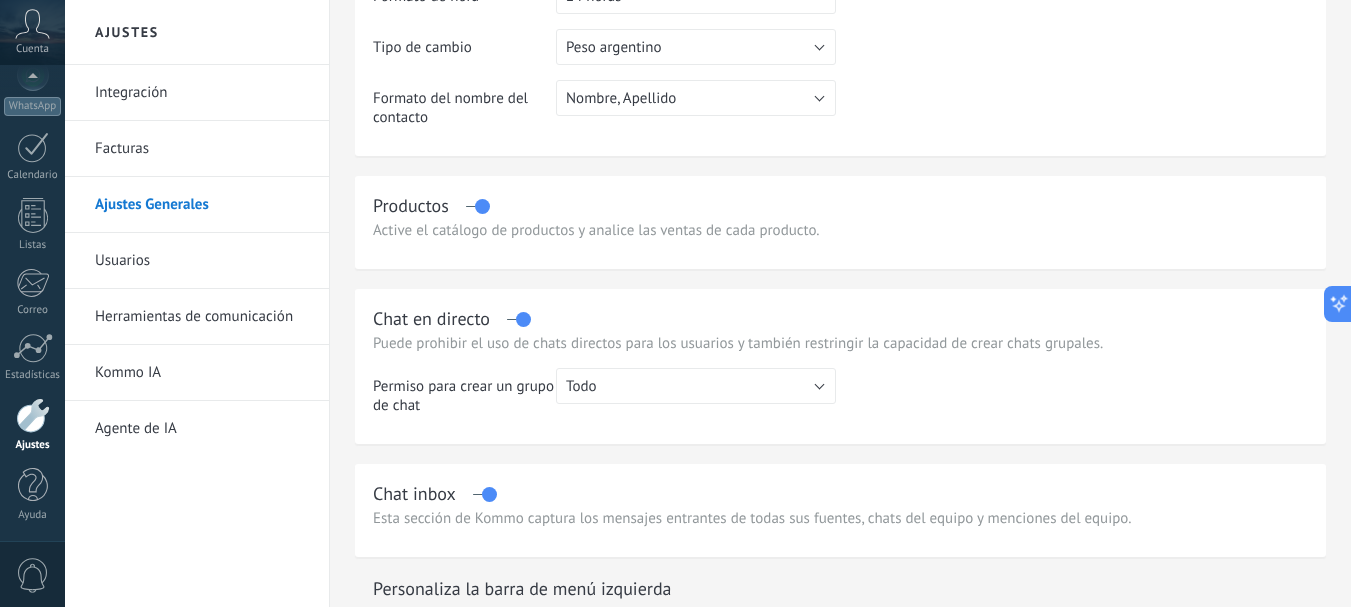 scroll, scrollTop: 489, scrollLeft: 0, axis: vertical 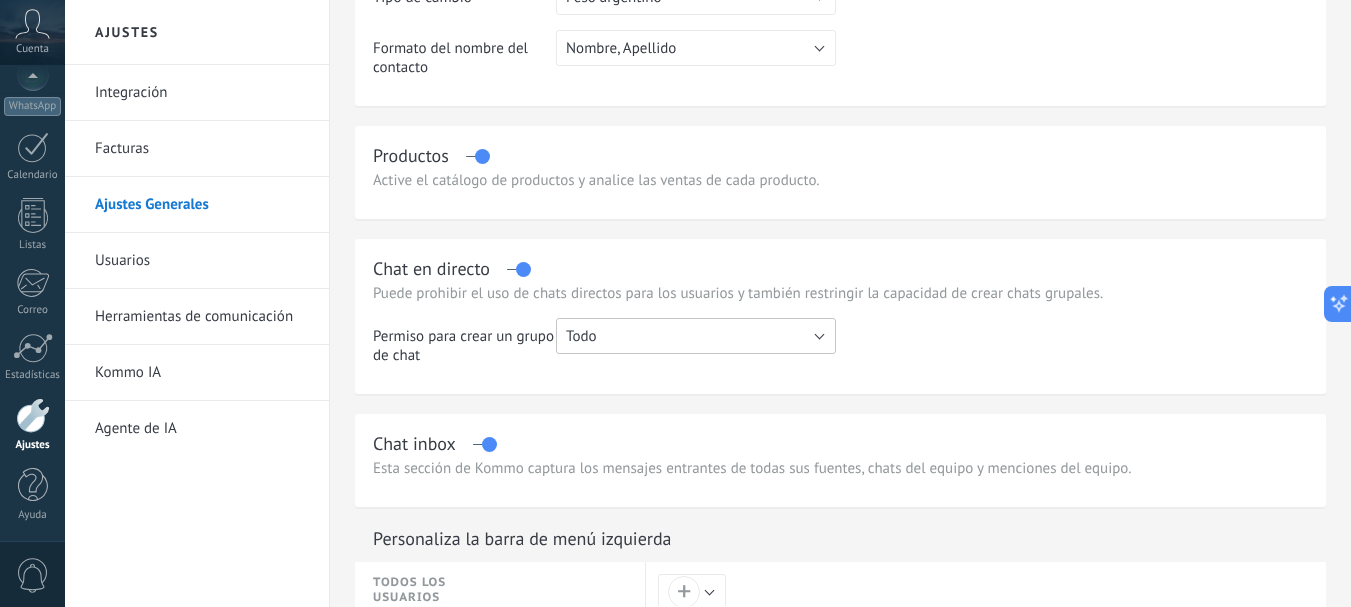 click on "Todo" at bounding box center (696, 336) 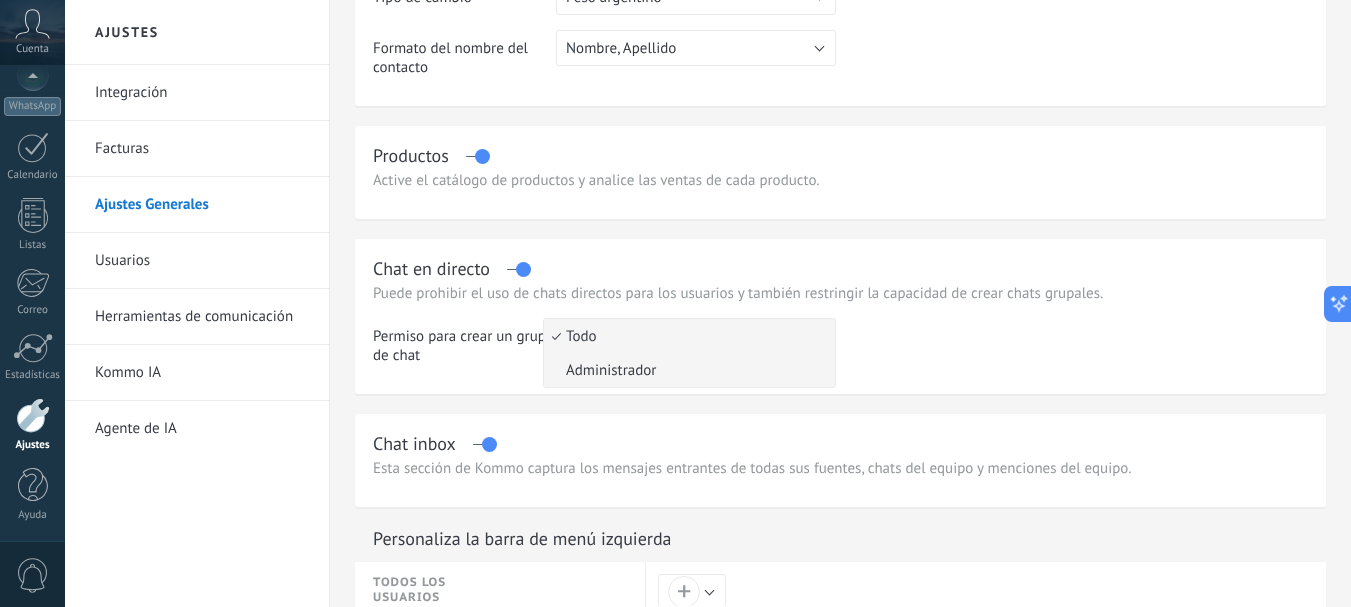click on "Administrador" at bounding box center [686, 370] 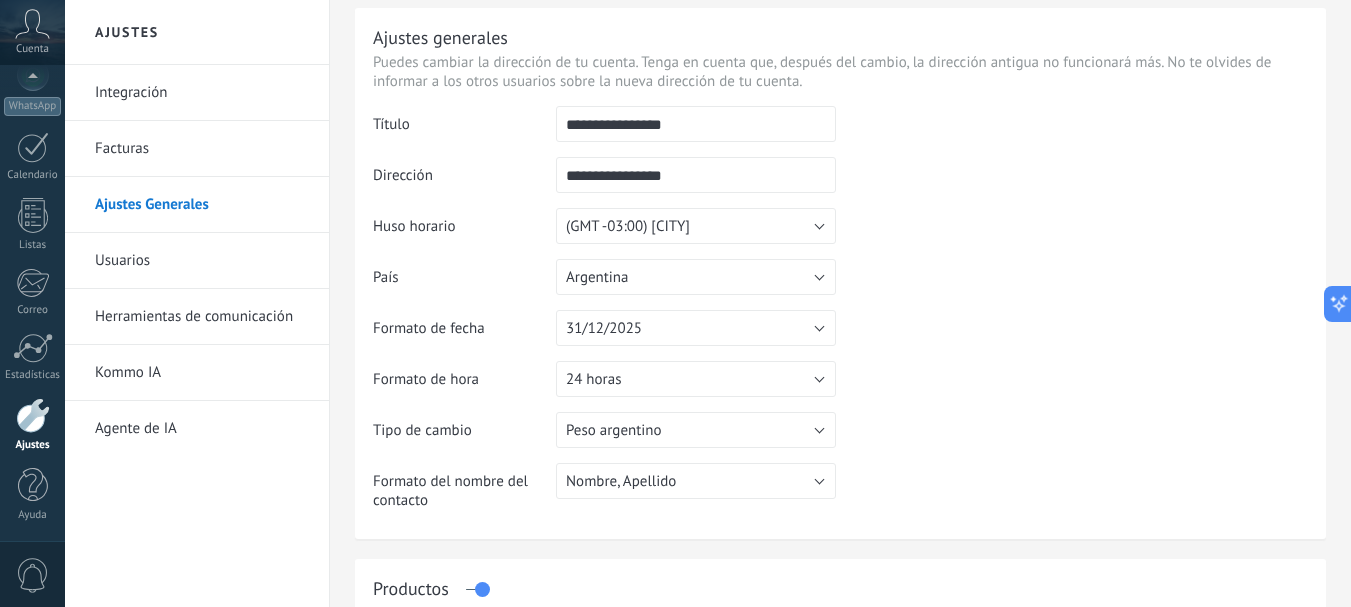scroll, scrollTop: 0, scrollLeft: 0, axis: both 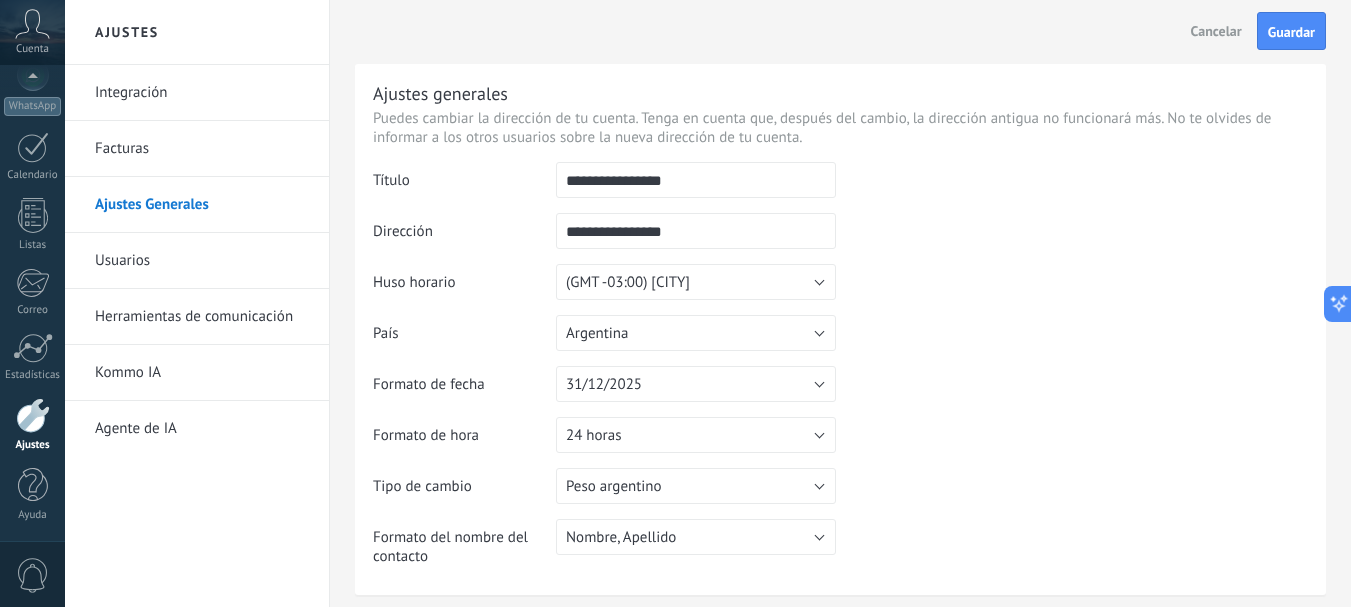 click on "Integración" at bounding box center (202, 93) 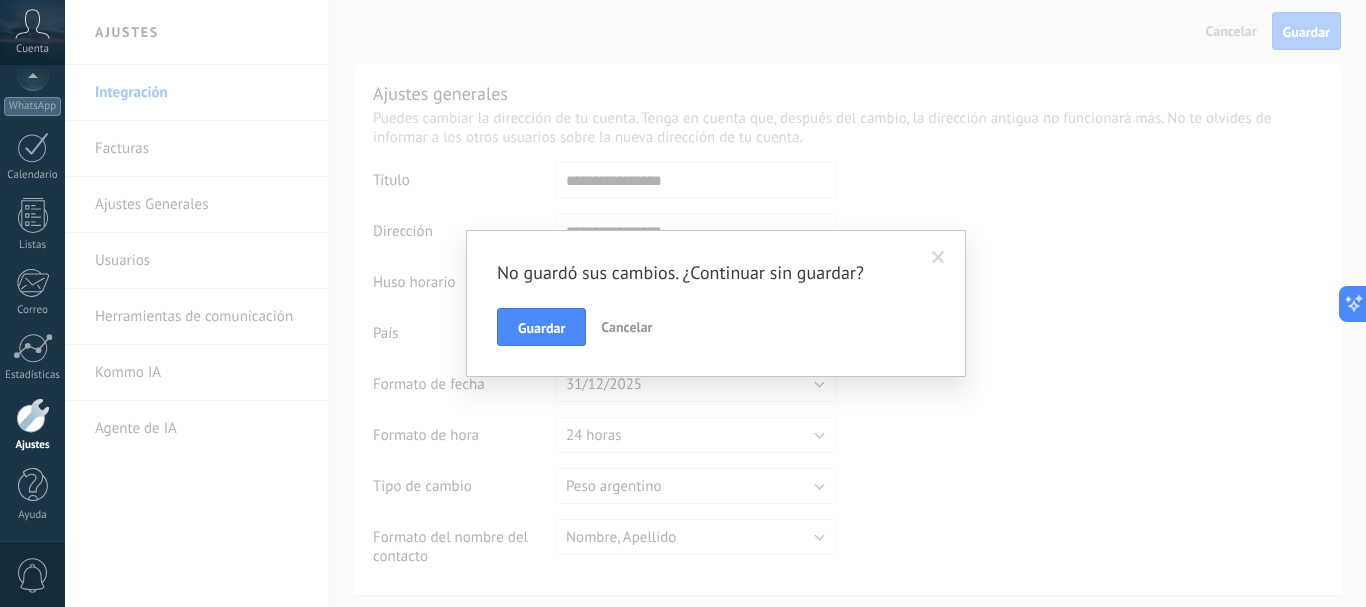 click on "Cancelar" at bounding box center [626, 327] 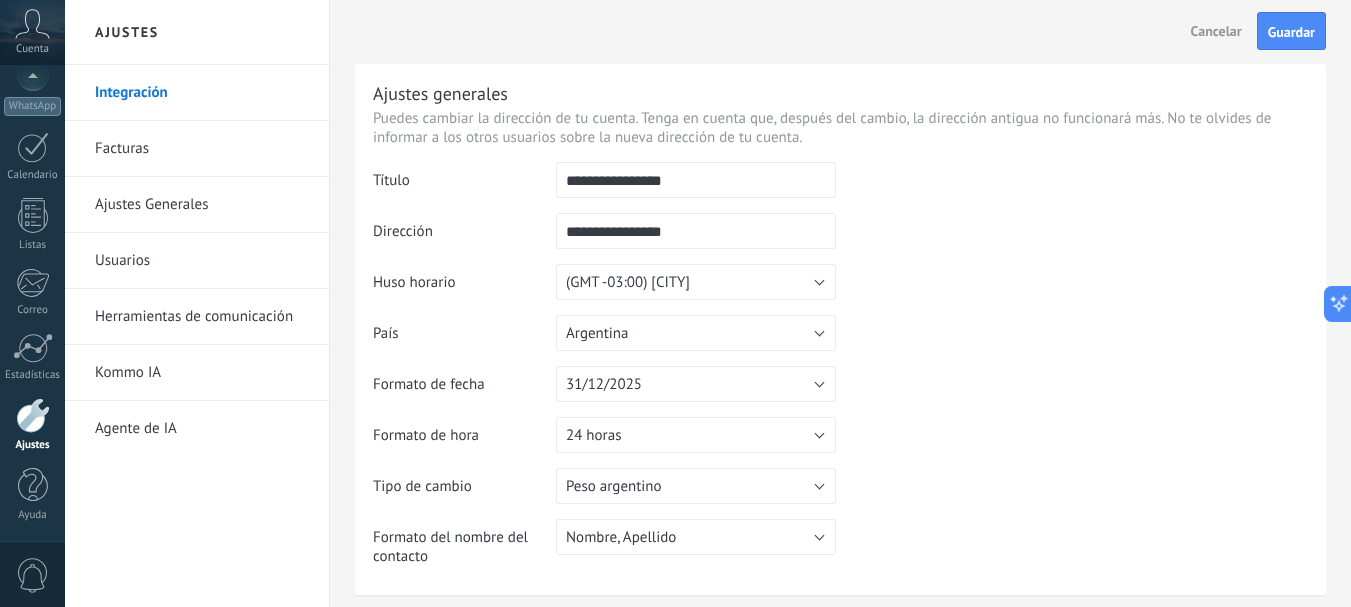 click on "Integración" at bounding box center (202, 93) 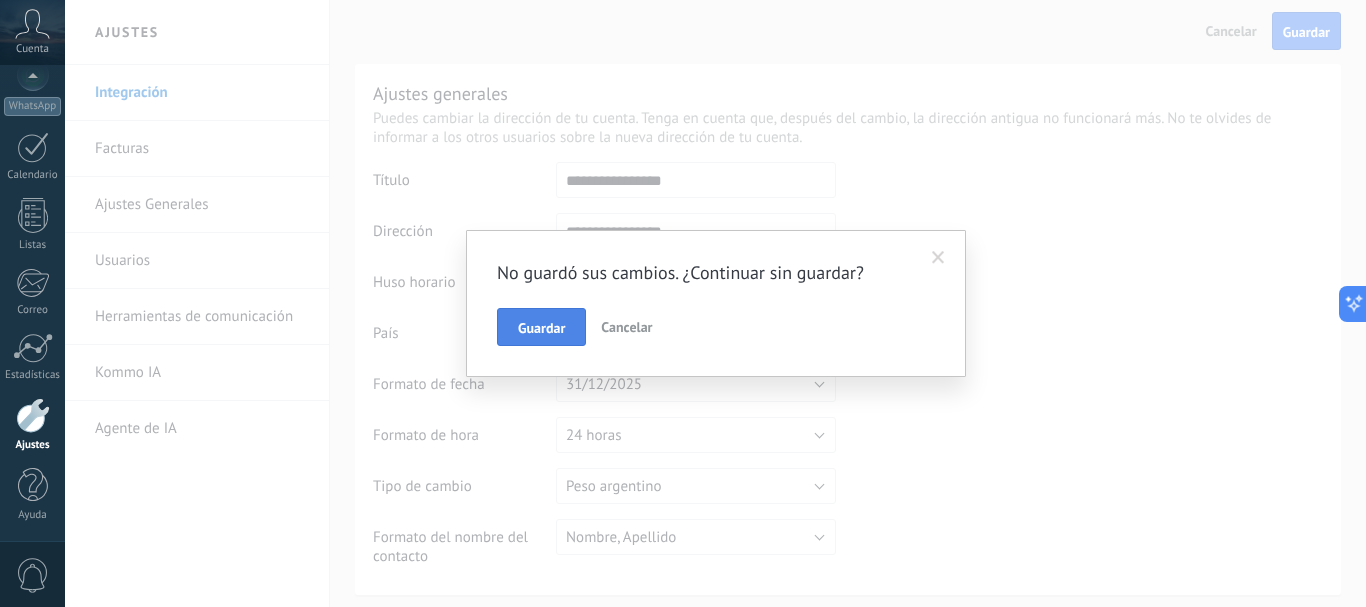 click on "Guardar" at bounding box center [541, 328] 